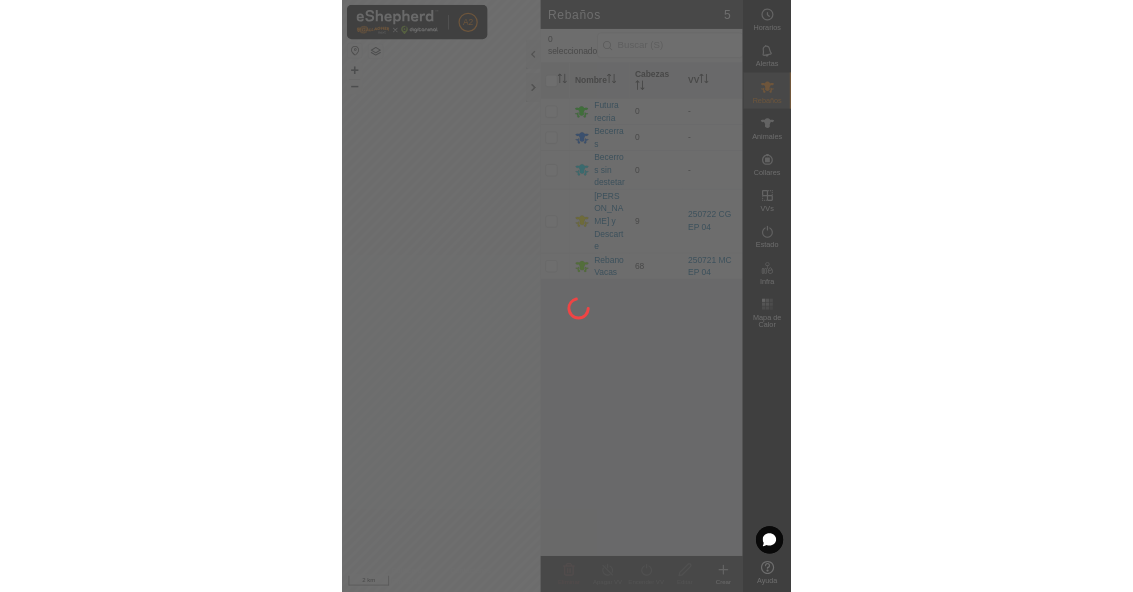 scroll, scrollTop: 0, scrollLeft: 0, axis: both 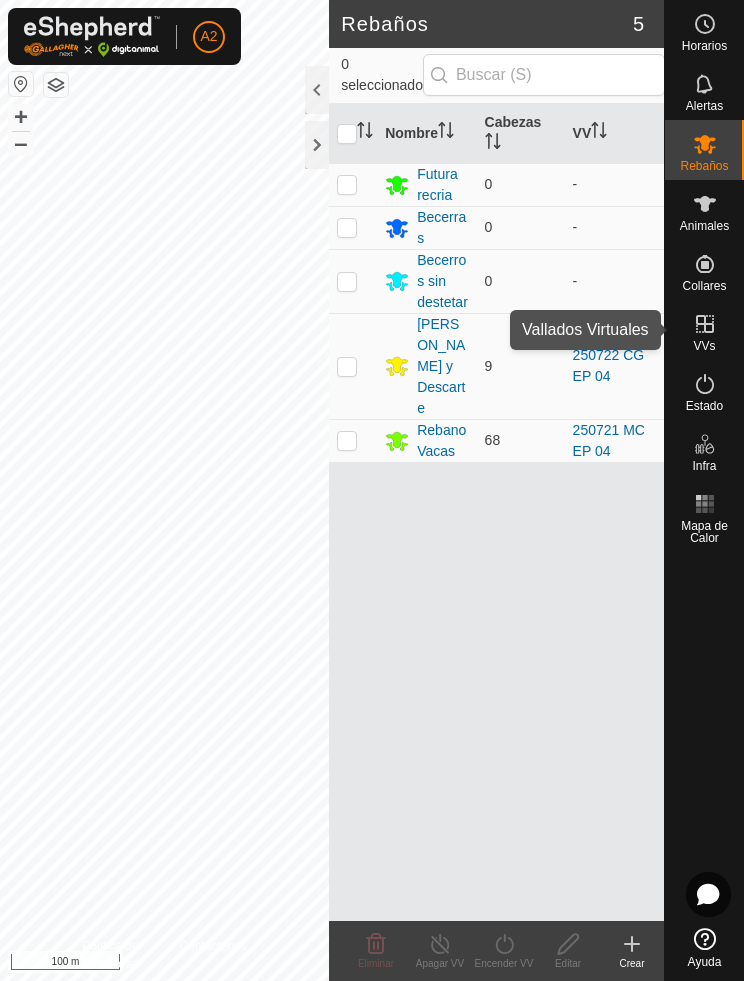 click 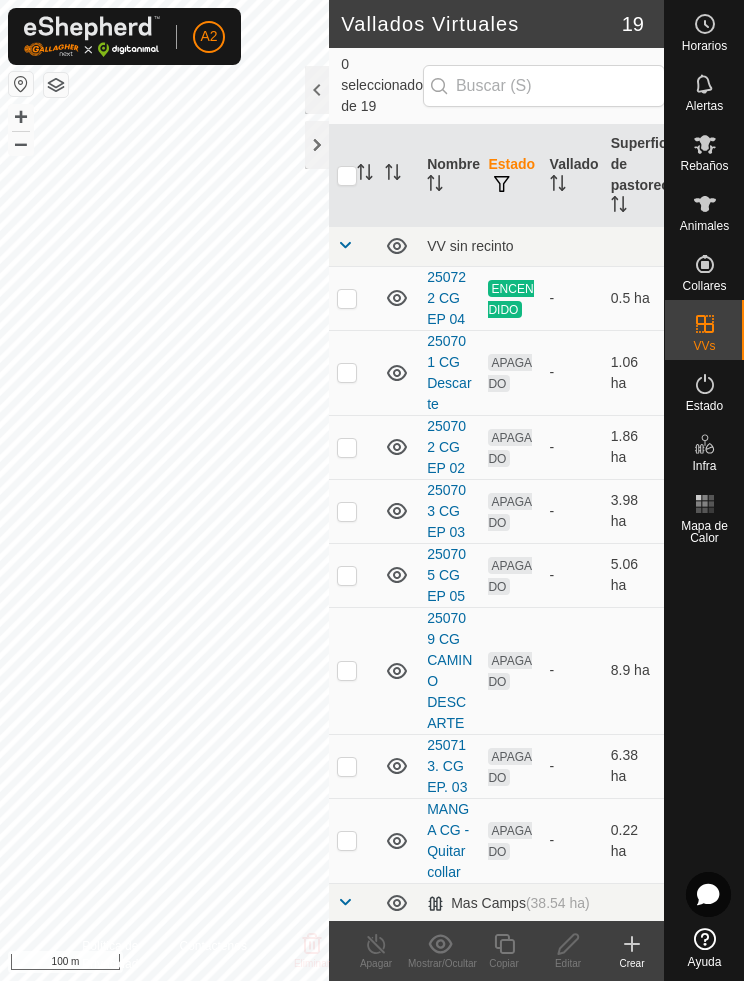 click on "250722  CG EP  04" at bounding box center [446, 298] 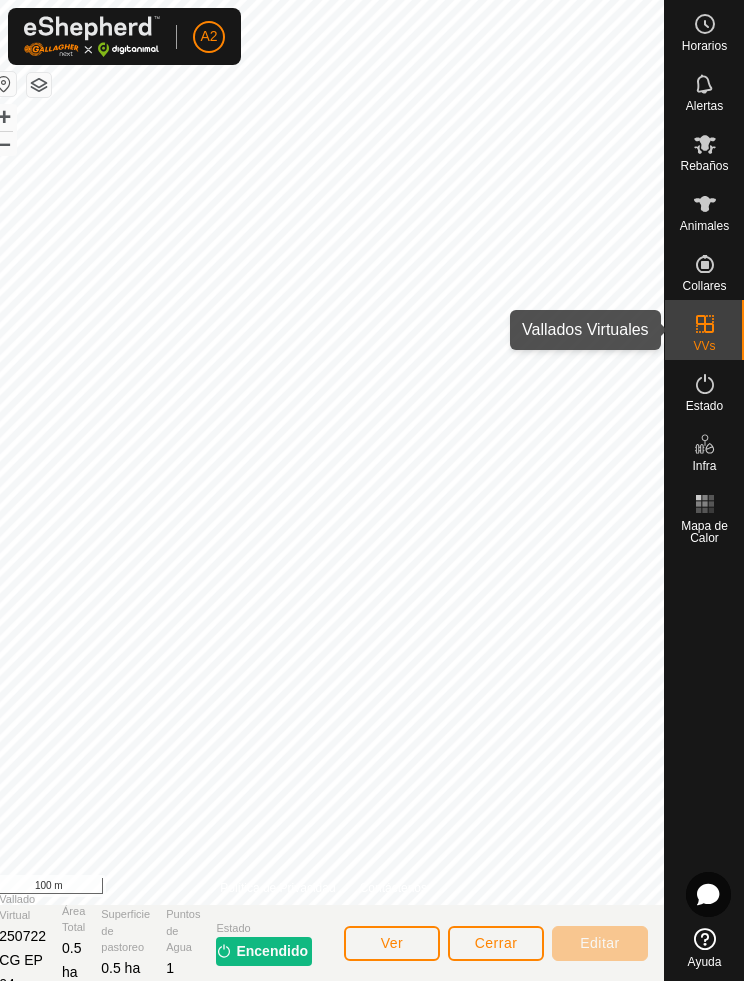 click 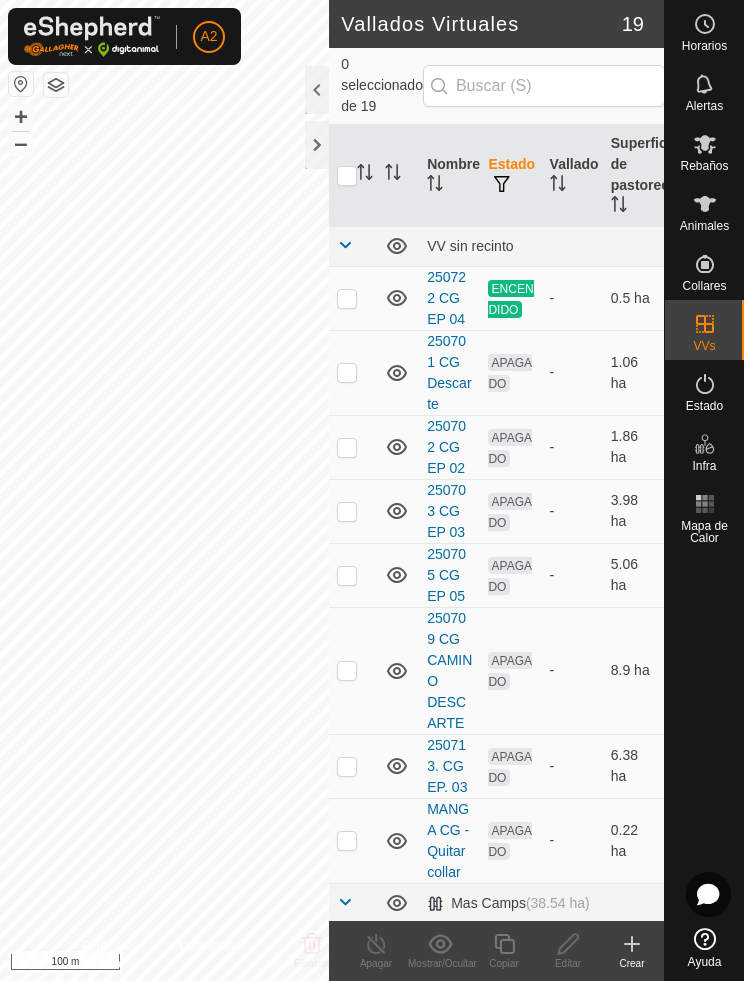 click at bounding box center [347, 299] 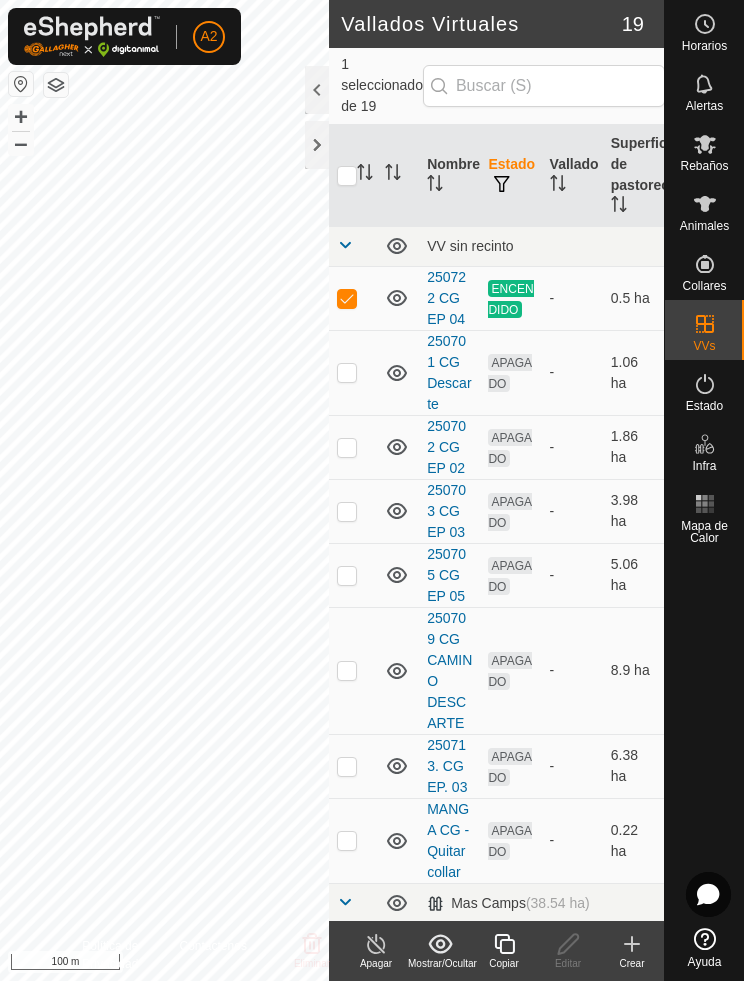 click 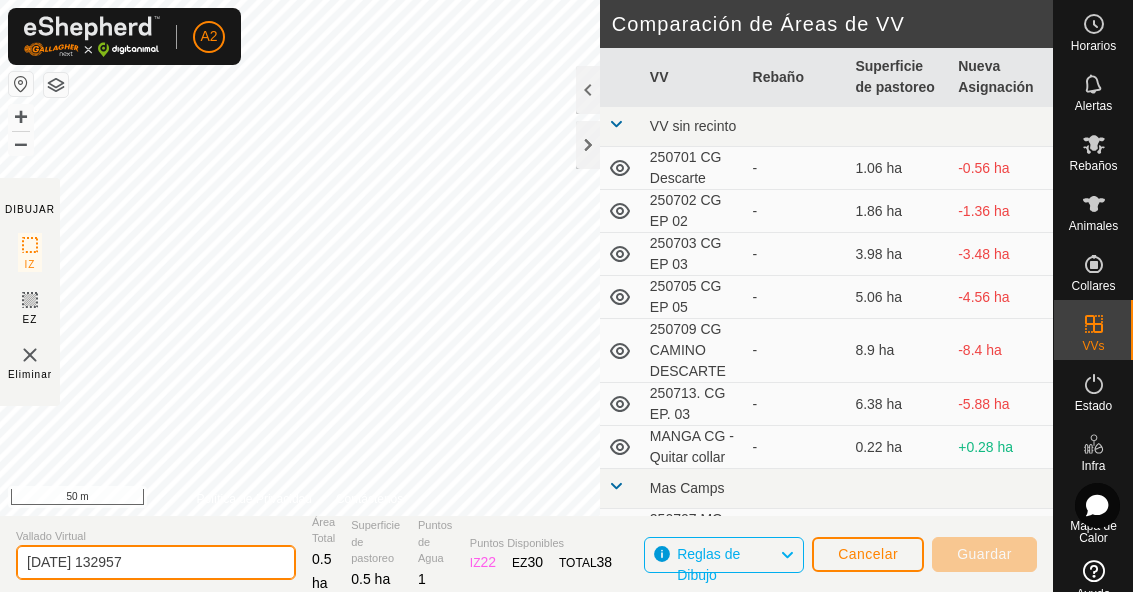 click on "2025-07-23 132957" 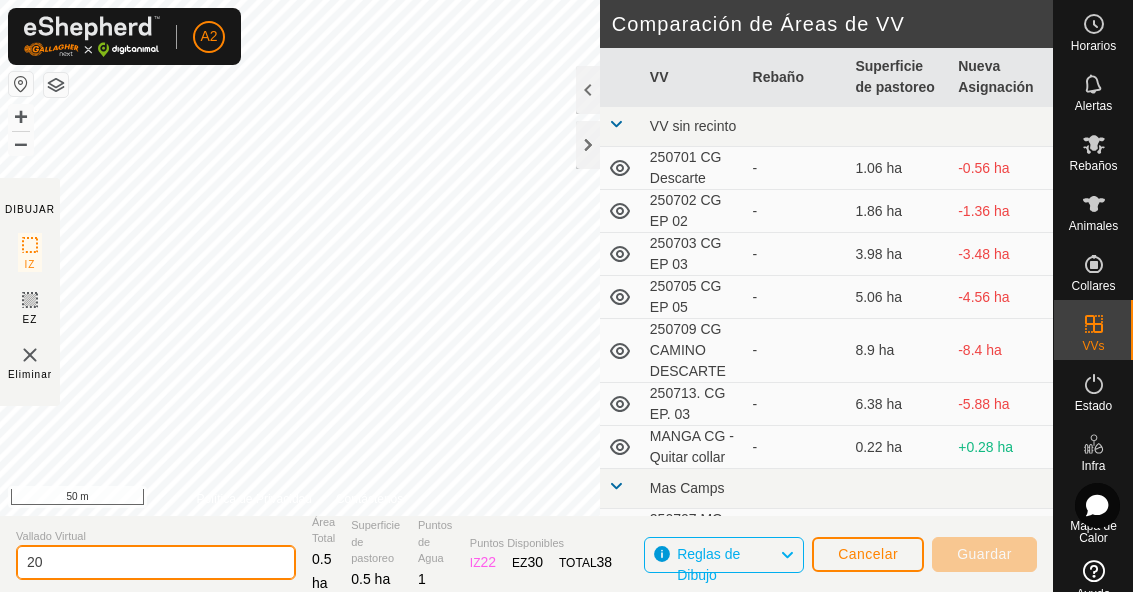 type on "2" 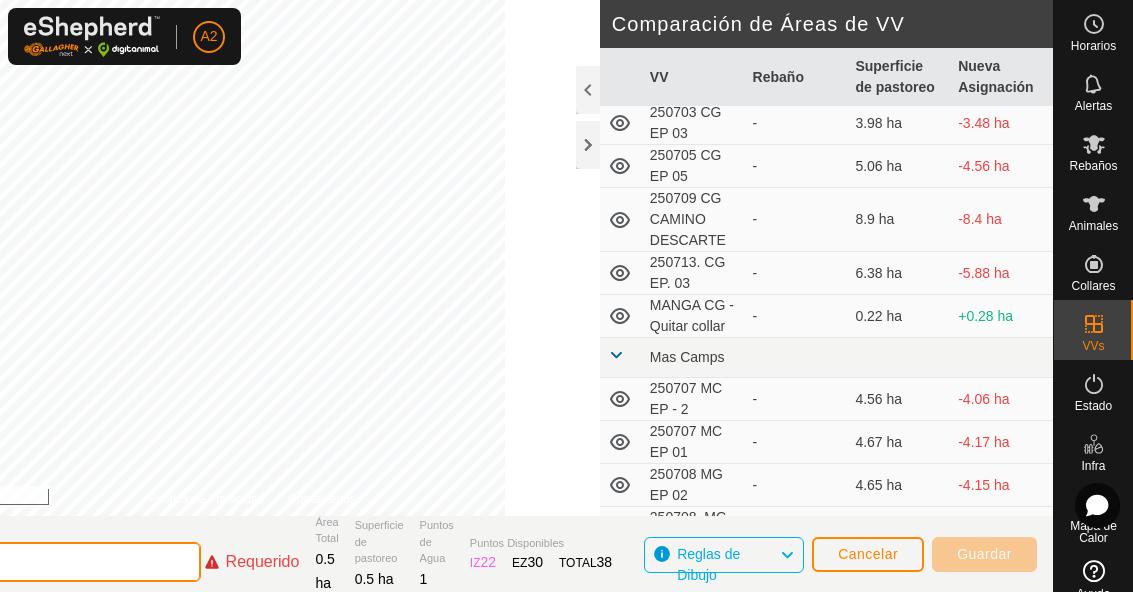 scroll, scrollTop: 140, scrollLeft: 0, axis: vertical 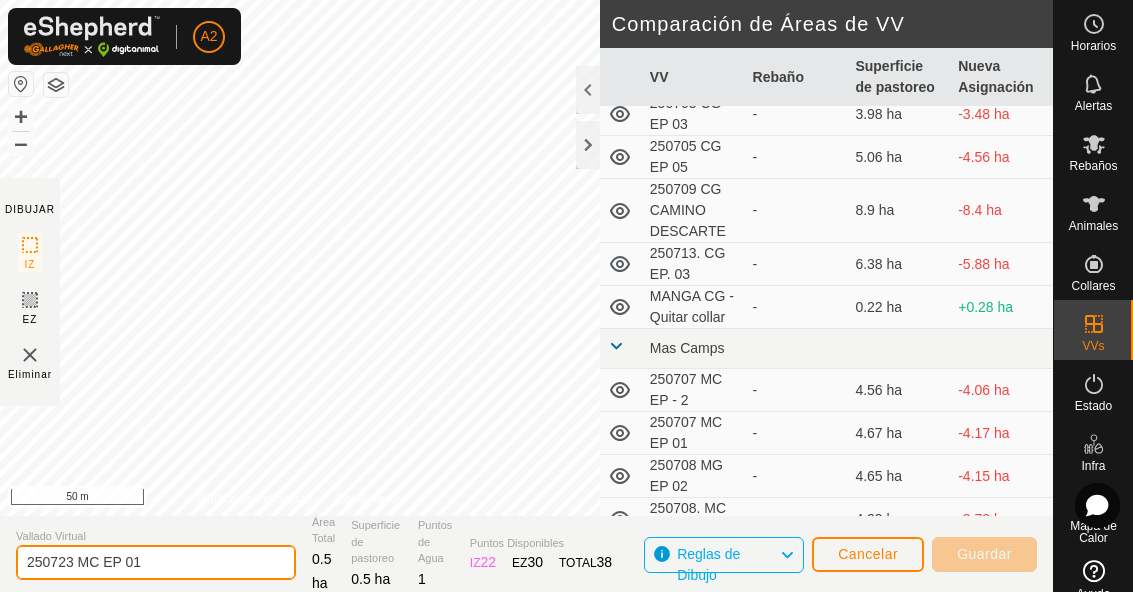 type on "250723 MC EP 01" 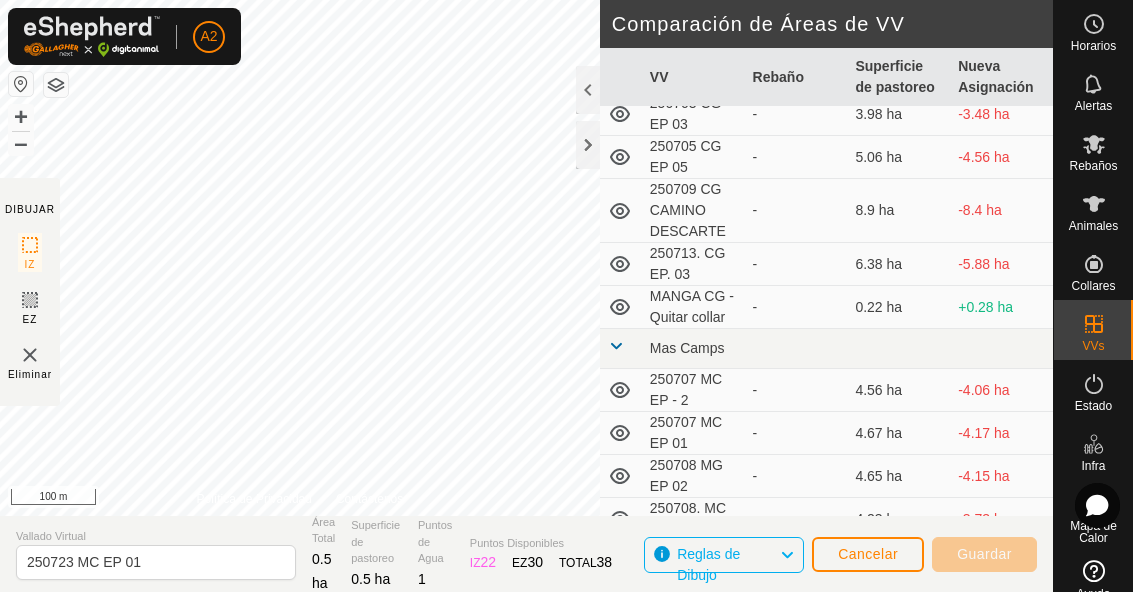 click 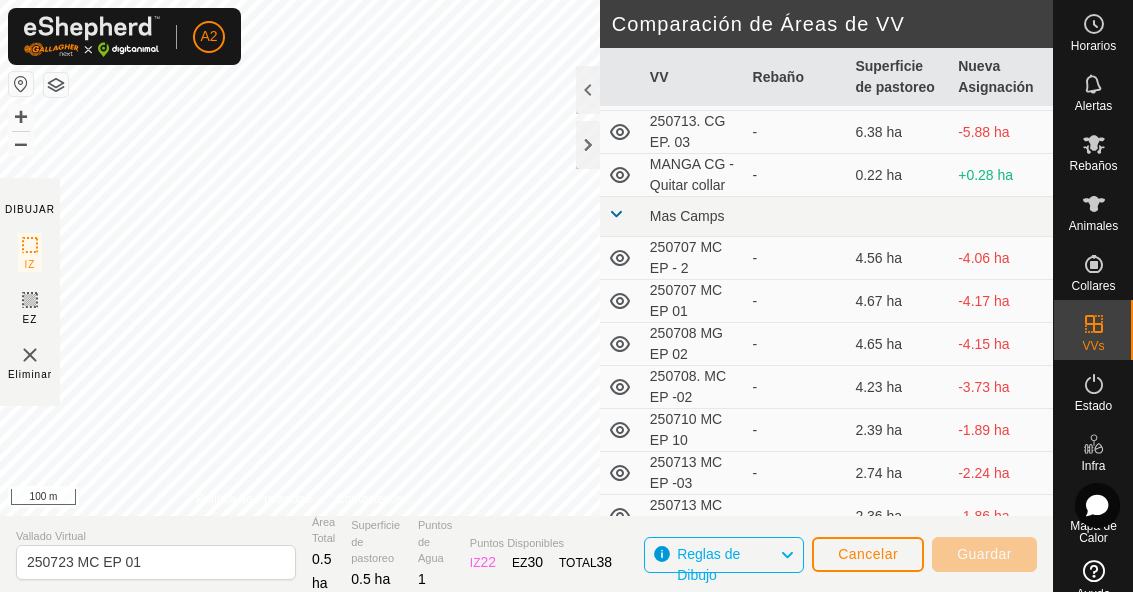 scroll, scrollTop: 321, scrollLeft: 0, axis: vertical 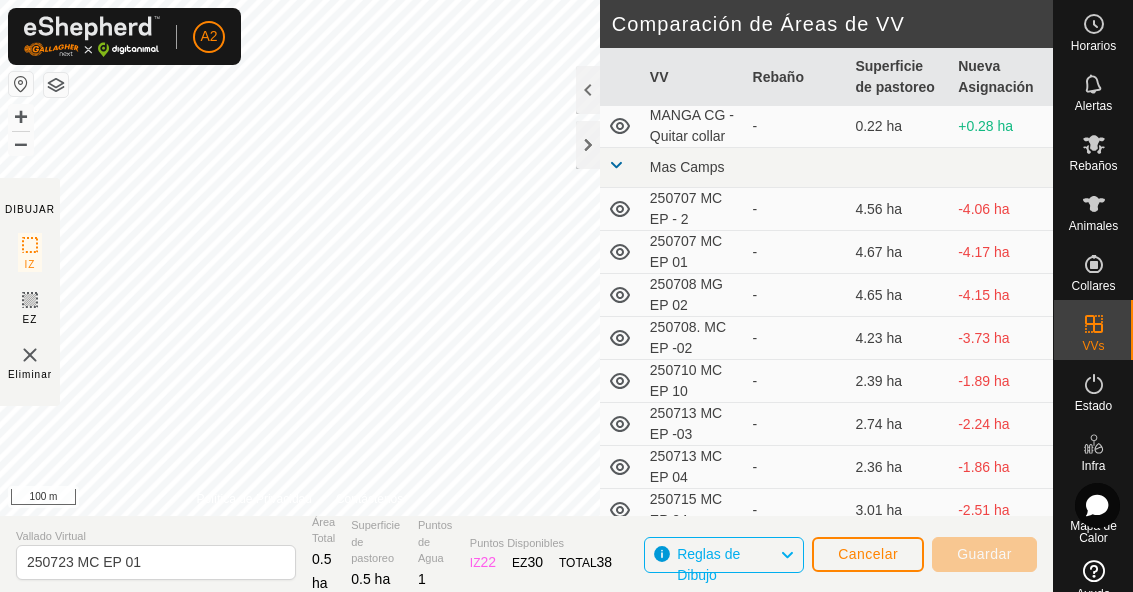 click 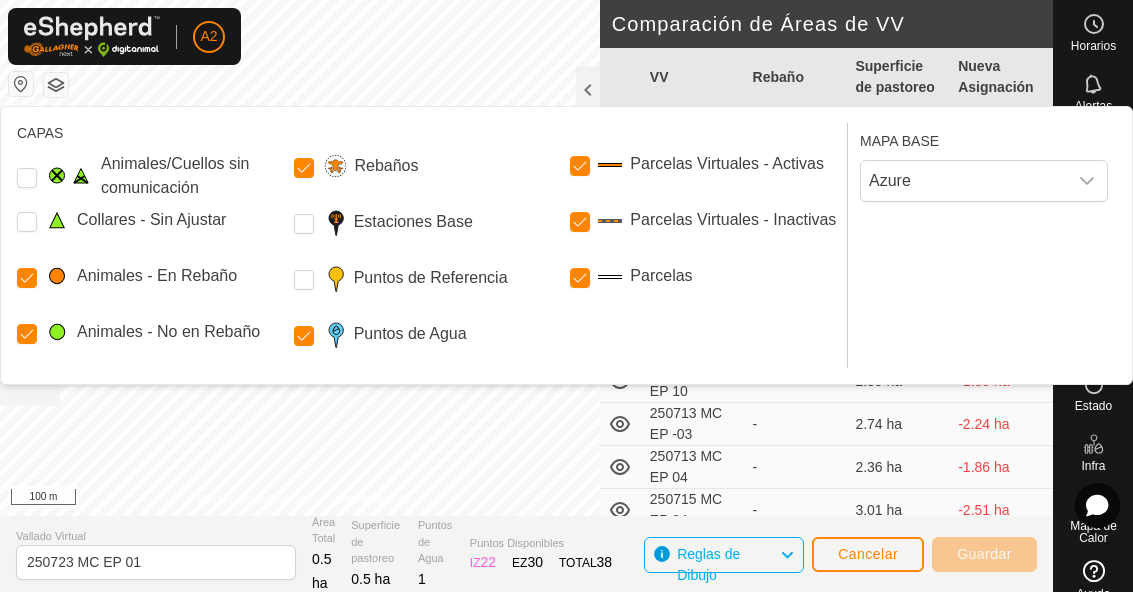 click on "Parcelas Virtuales - Inactivas" at bounding box center (580, 222) 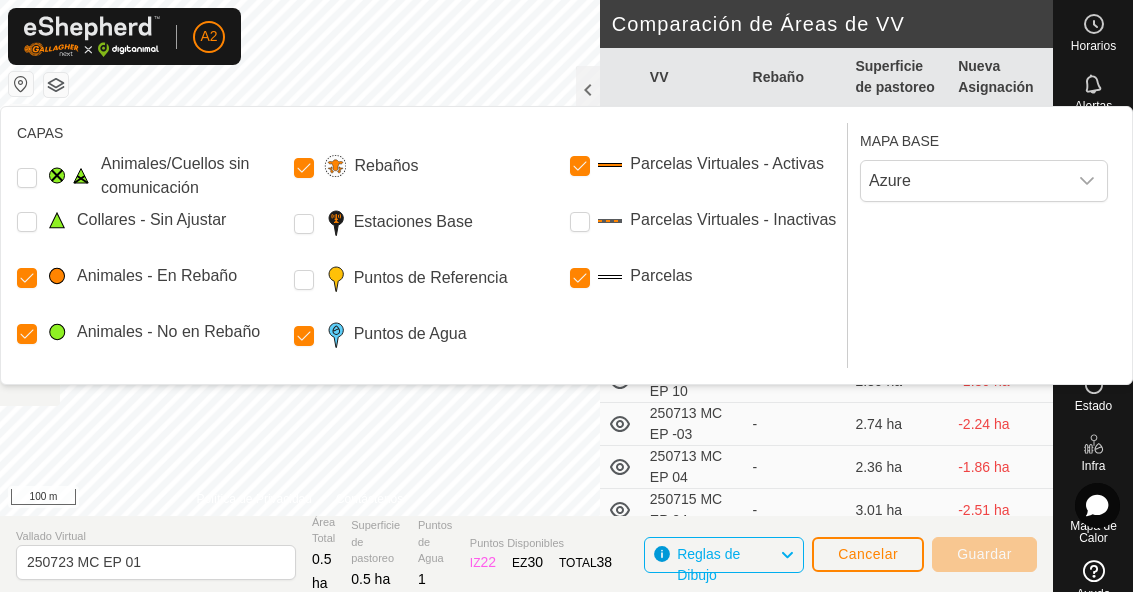 click on "Parcelas" at bounding box center [580, 278] 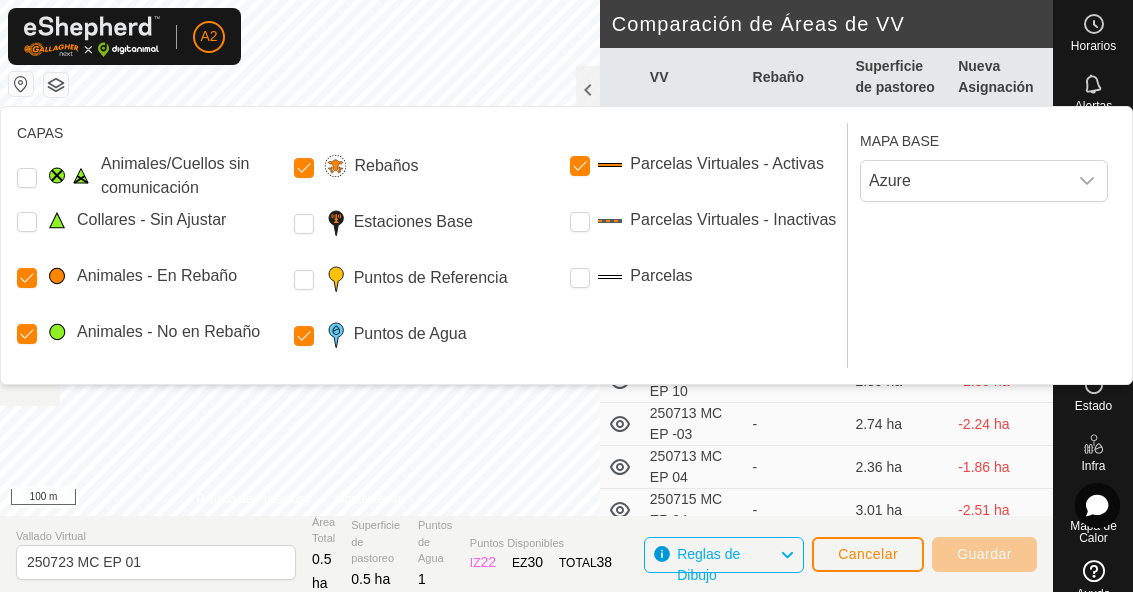 click on "Parcelas Virtuales - Inactivas" at bounding box center (580, 222) 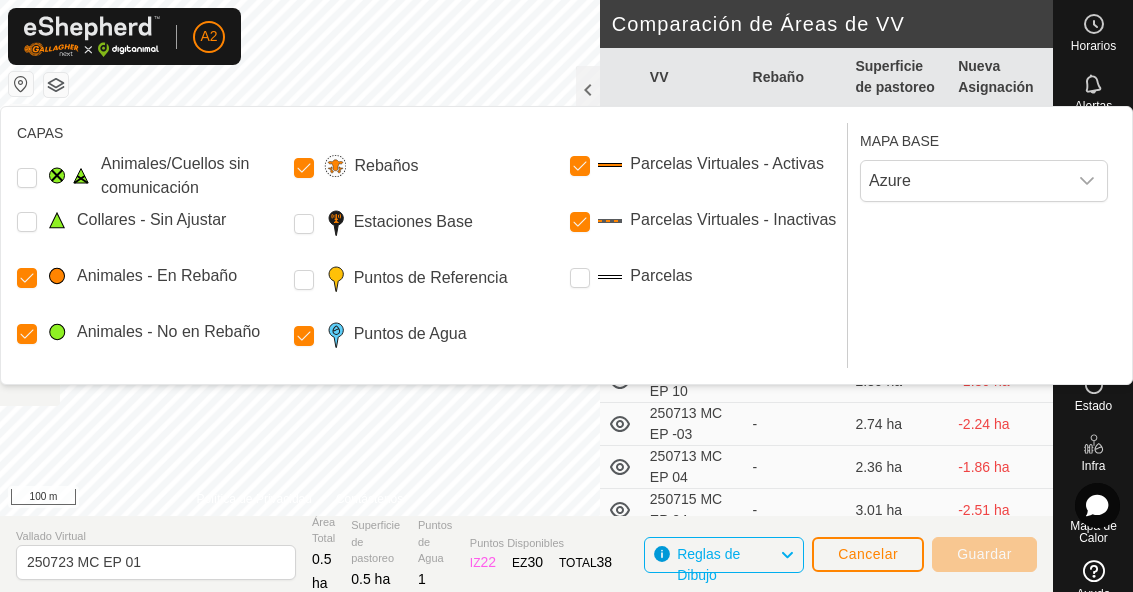 click on "Rebaños" at bounding box center [428, 166] 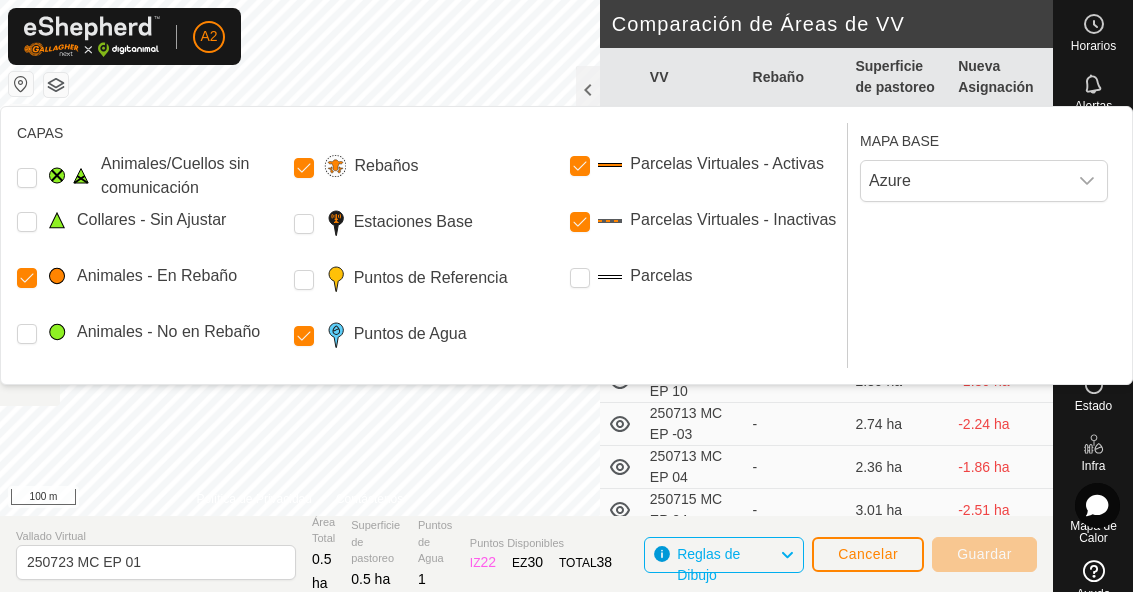 click on "CAPAS  Animales/Cuellos sin comunicación  Collares - Sin Ajustar  Animales - En Rebaño  Animales - No en Rebaño  Rebaños  Estaciones Base  Puntos de Referencia  Puntos de Agua  Parcelas Virtuales - Activas  Parcelas Virtuales - Inactivas  Parcelas MAPA BASE Azure" at bounding box center [566, 245] 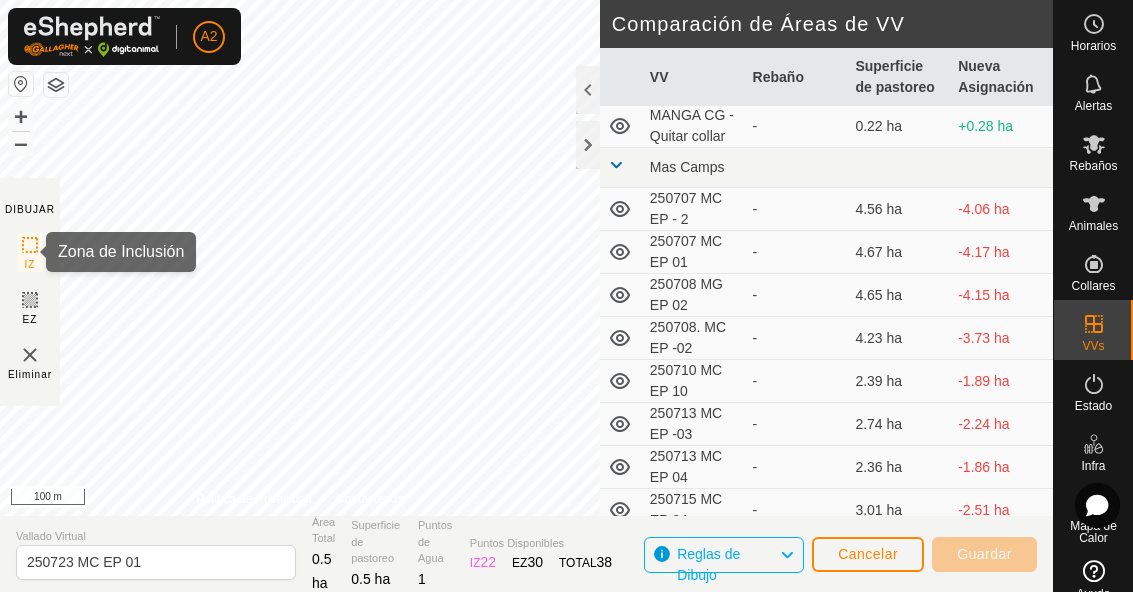 click 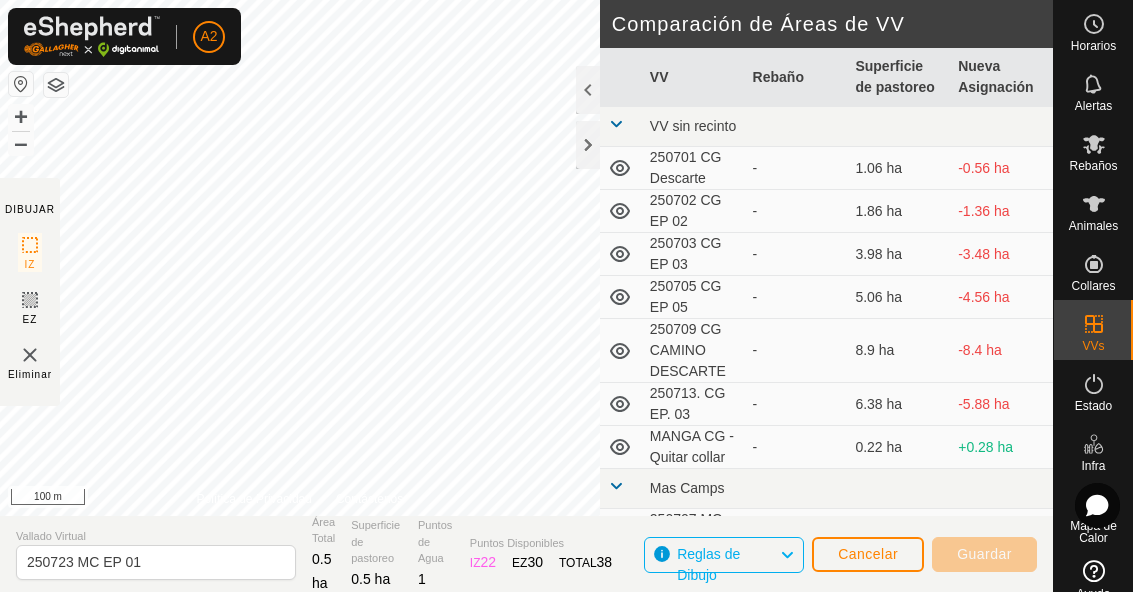 scroll, scrollTop: 0, scrollLeft: 0, axis: both 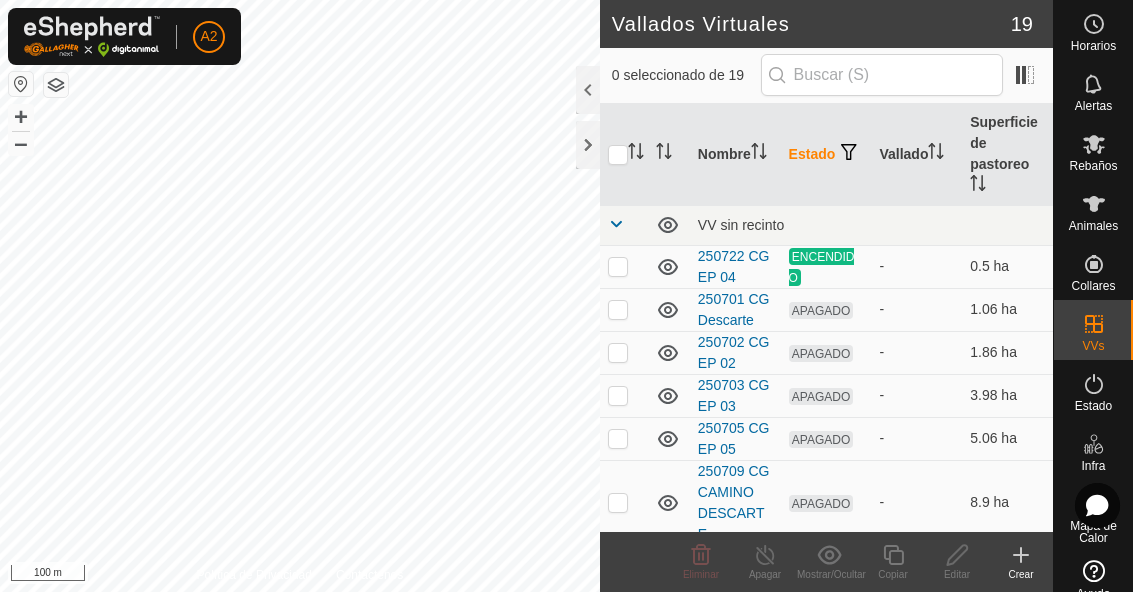 click at bounding box center [618, 267] 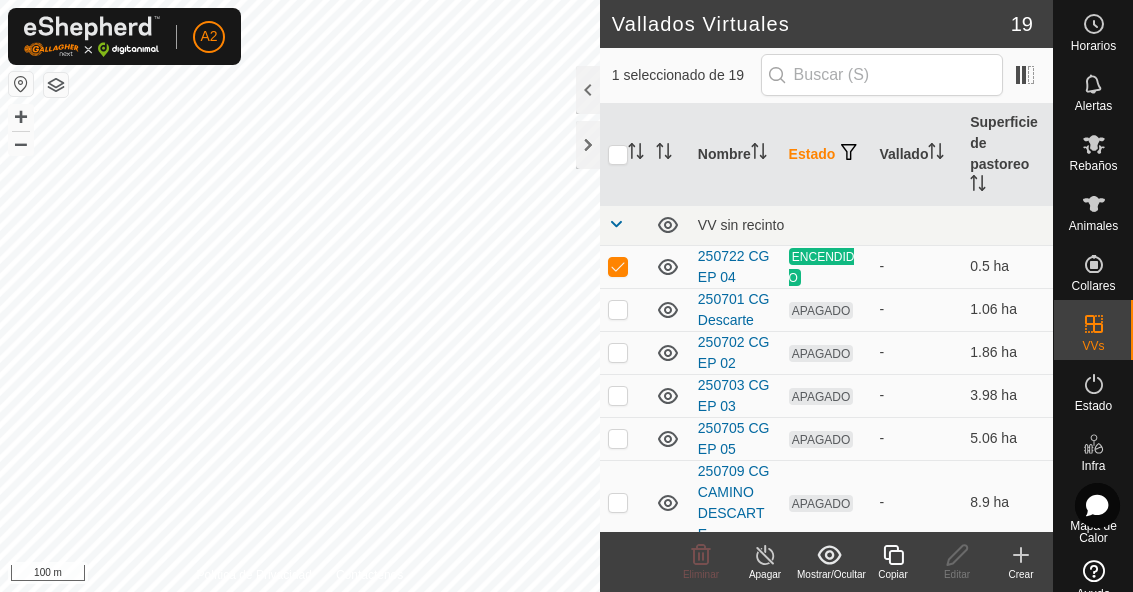 click 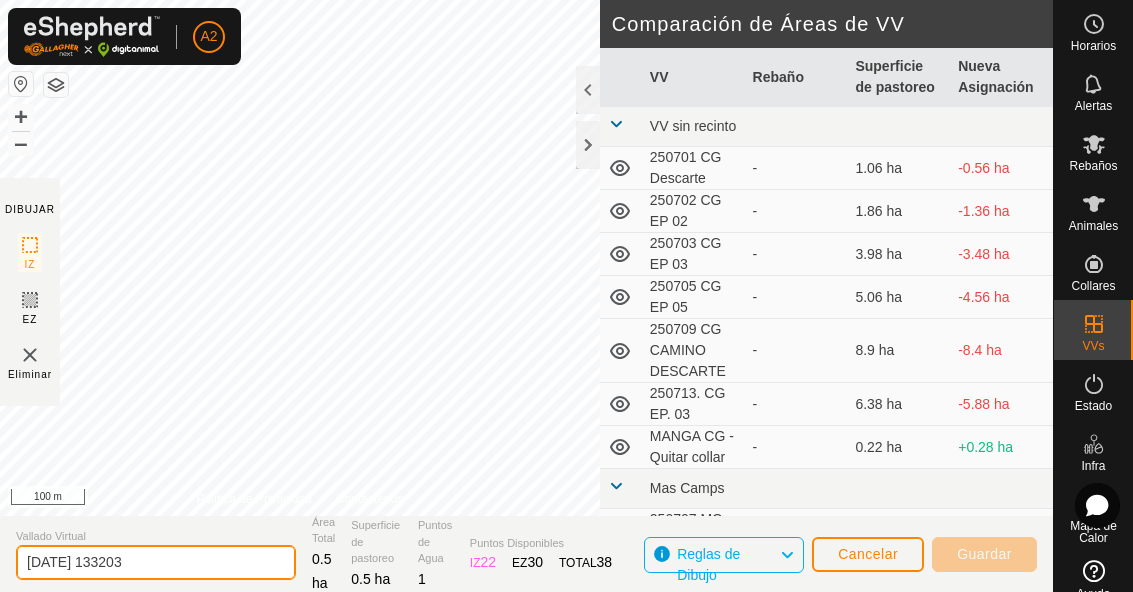 click on "2025-07-23 133203" 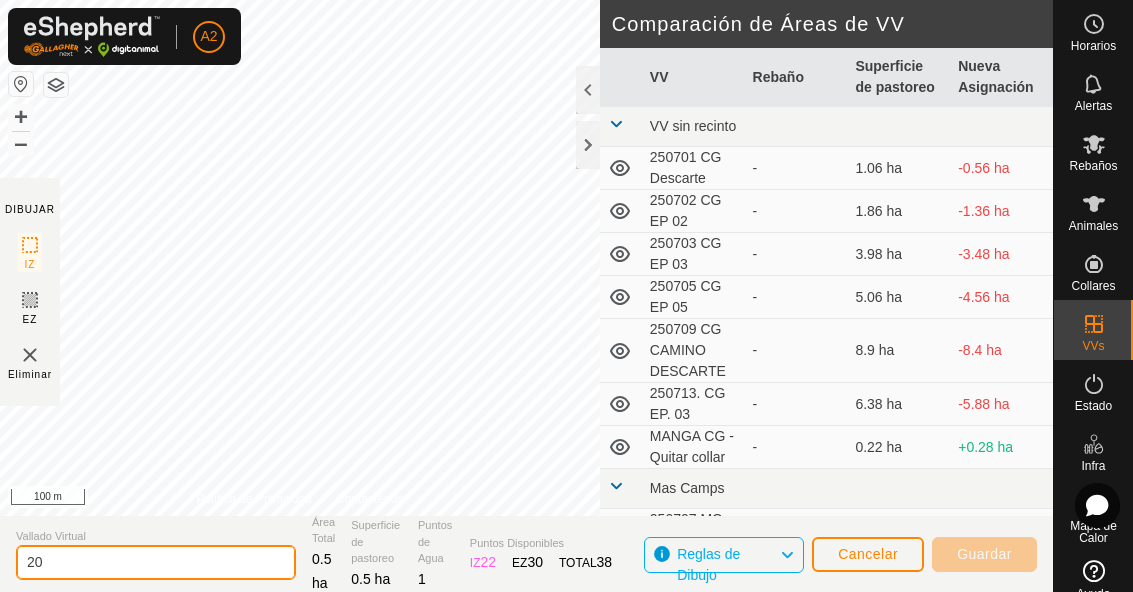 type on "2" 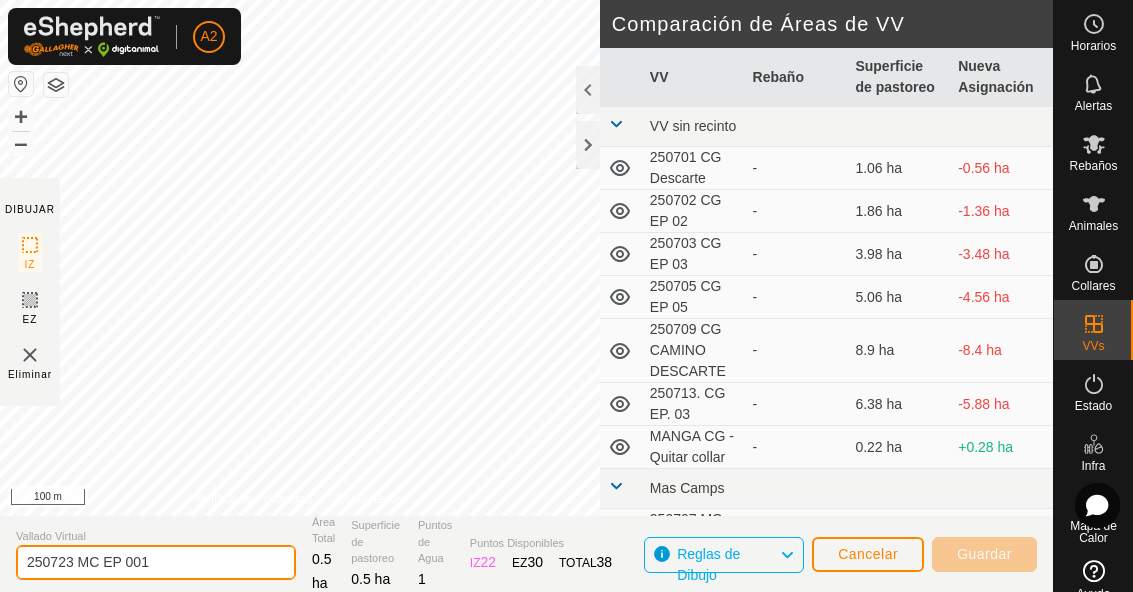 type on "250723 MC EP 001" 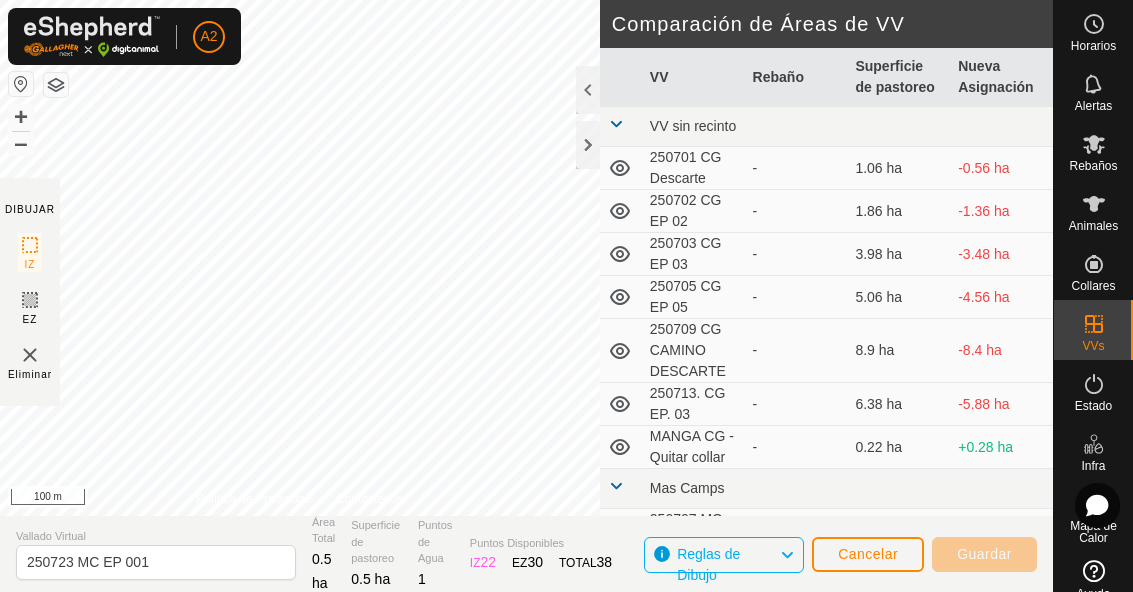 click 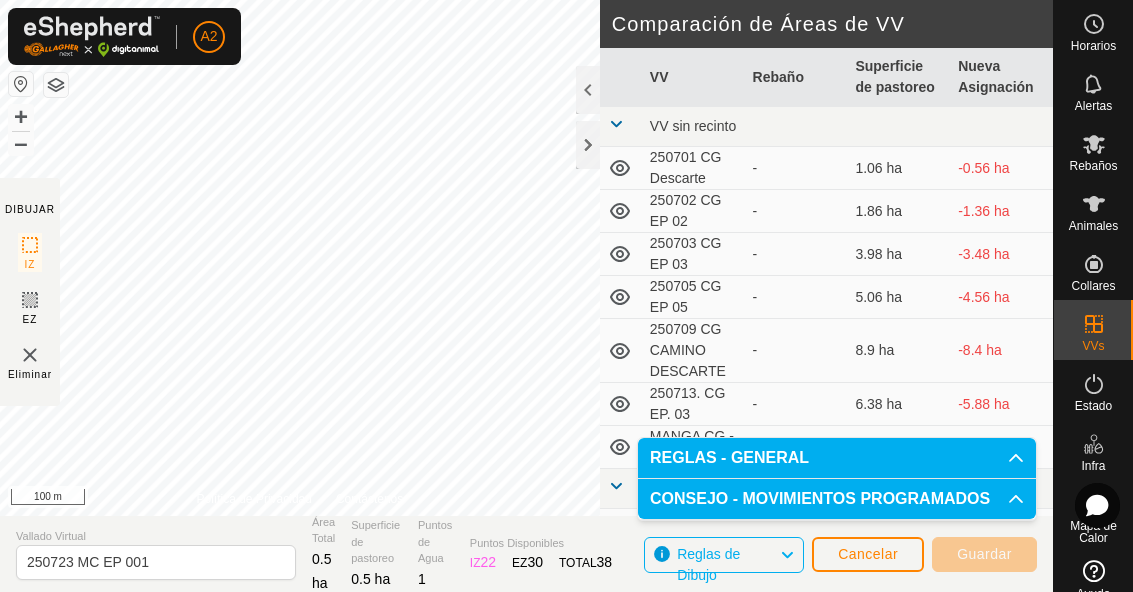 click on "Reglas de Dibujo" 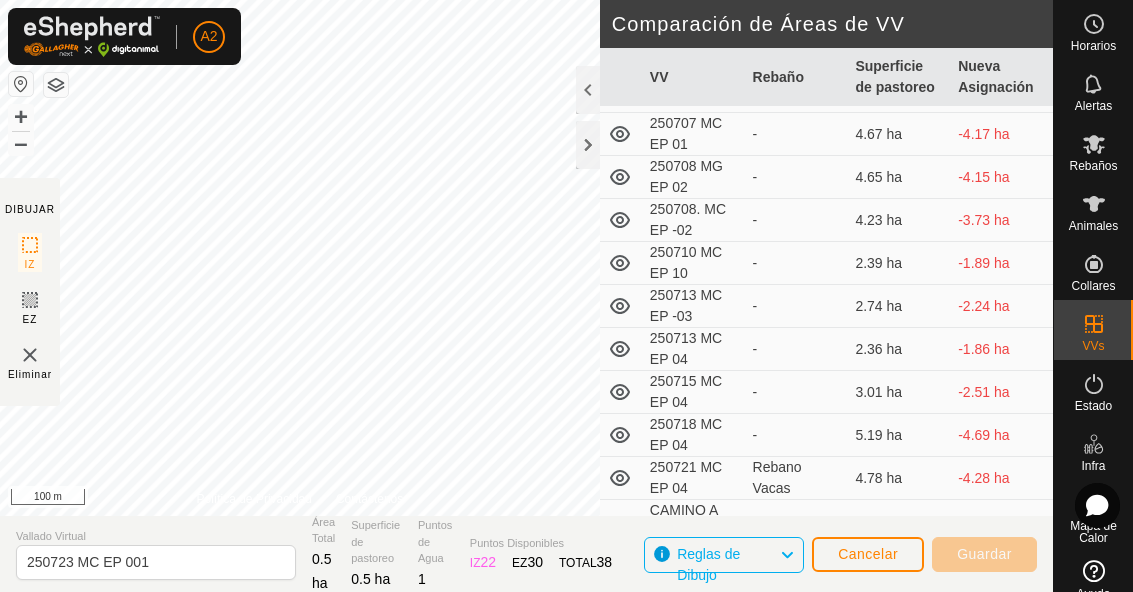 scroll, scrollTop: 439, scrollLeft: 0, axis: vertical 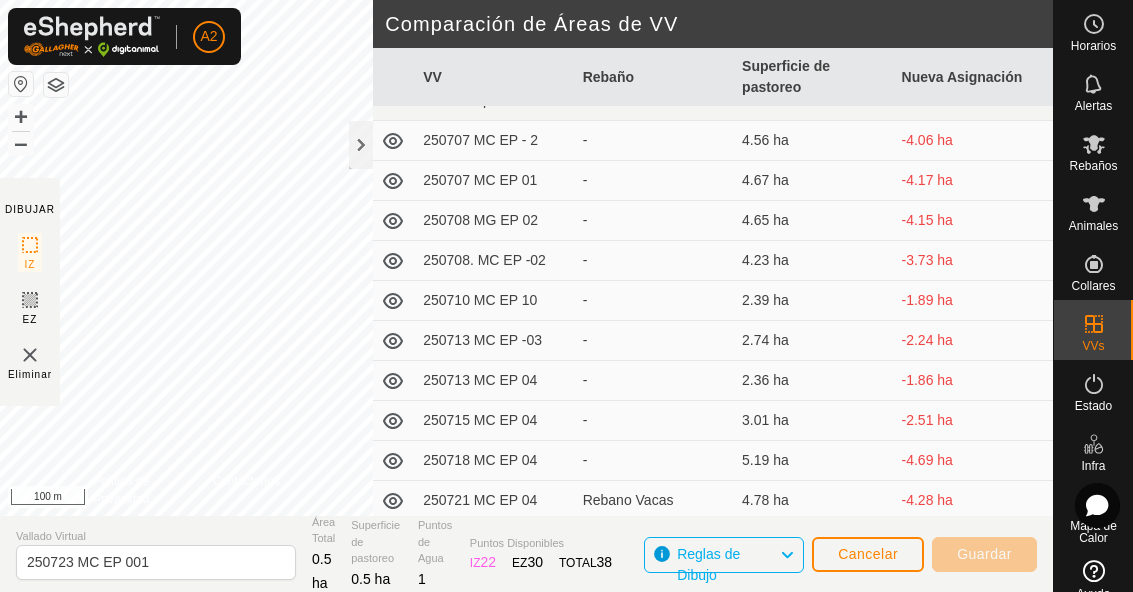 click 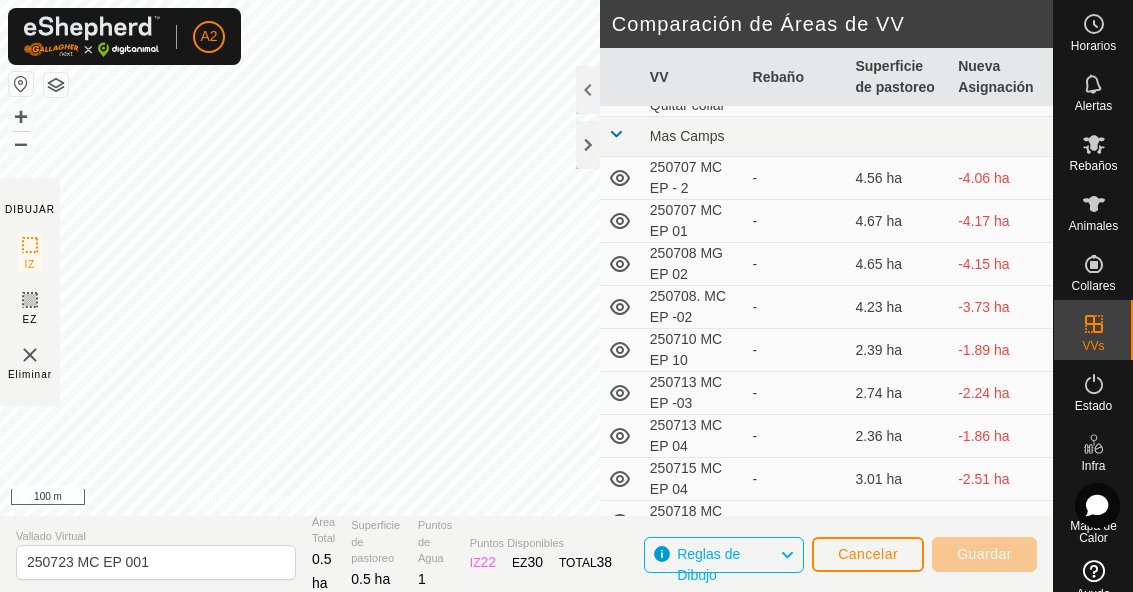 click 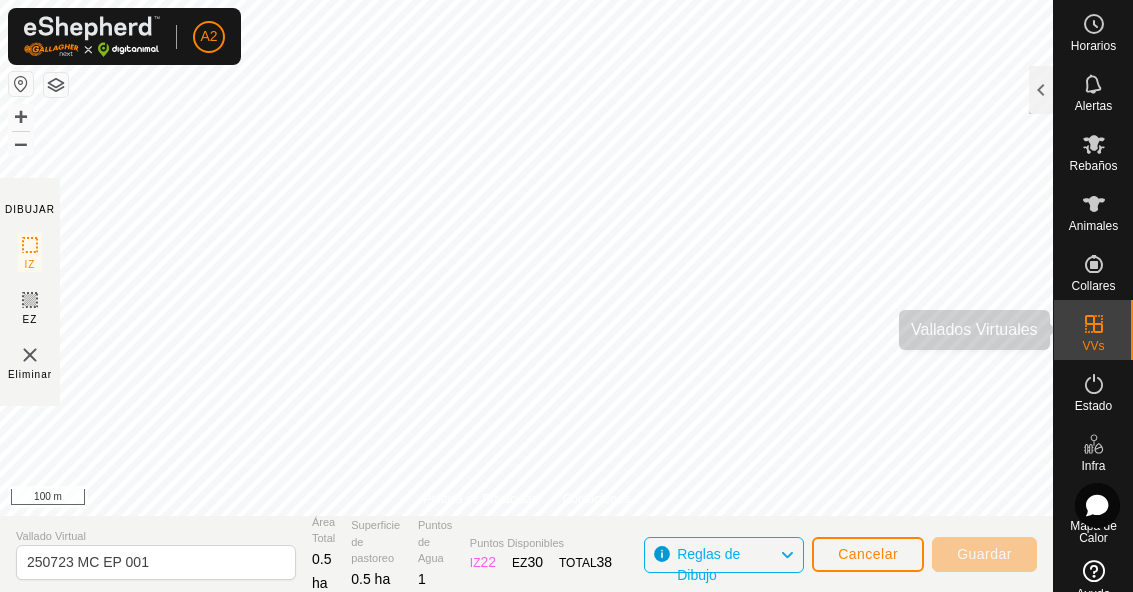 click 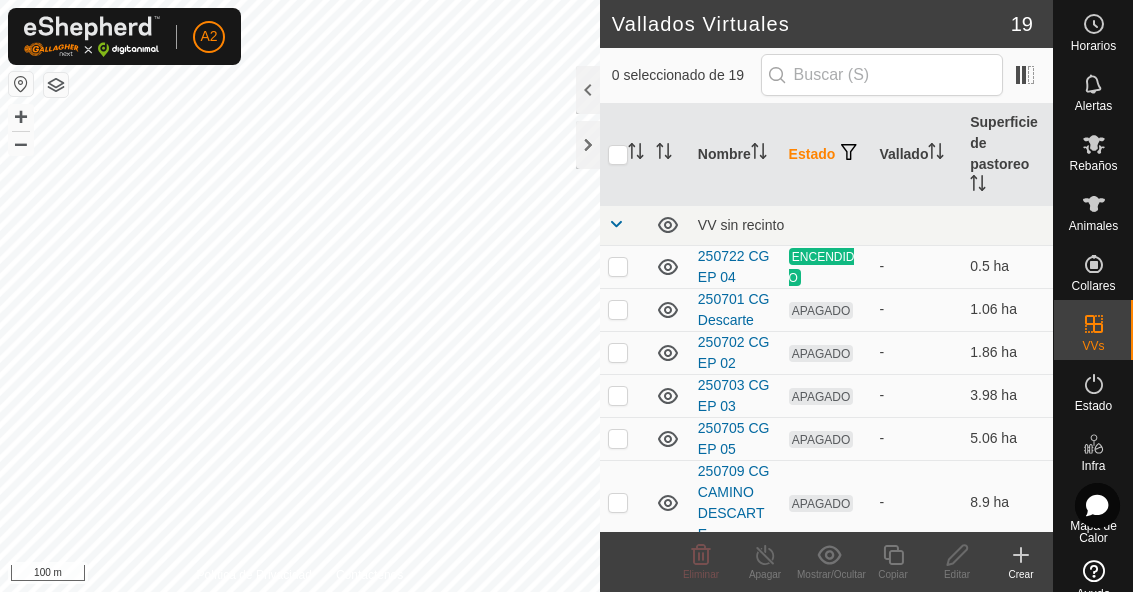 click 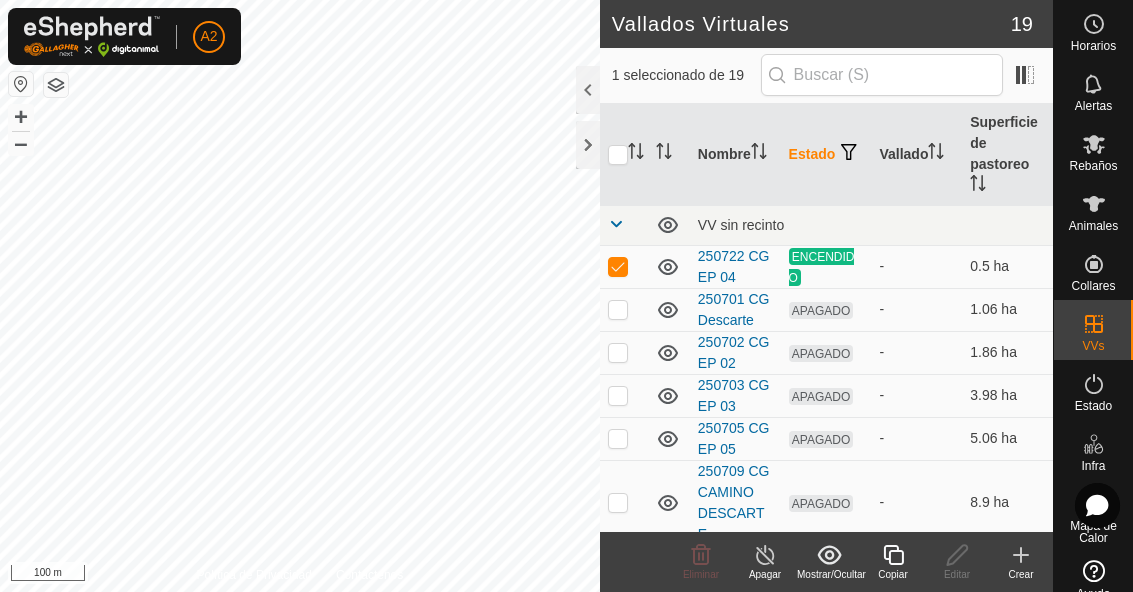 click 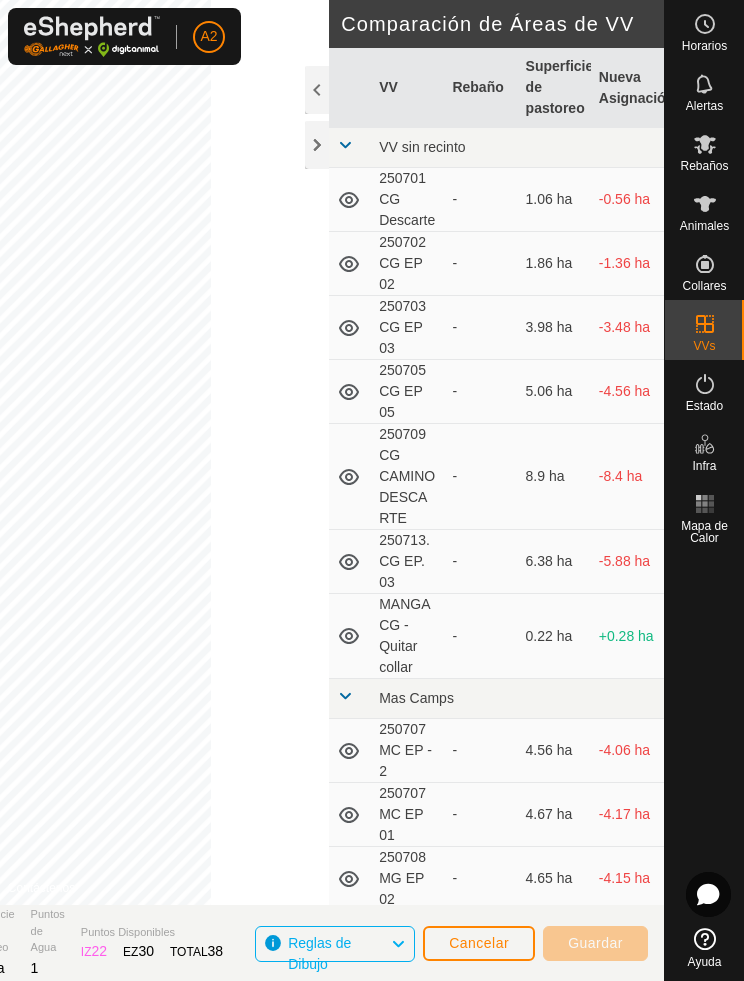 click on "Cancelar" 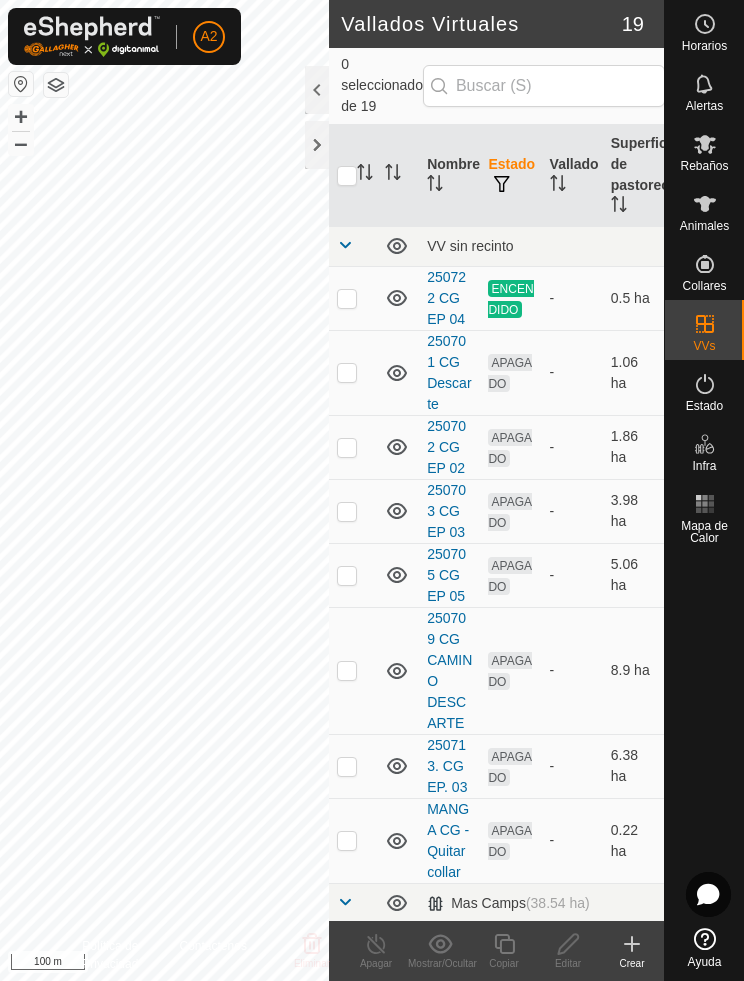 scroll, scrollTop: 0, scrollLeft: 0, axis: both 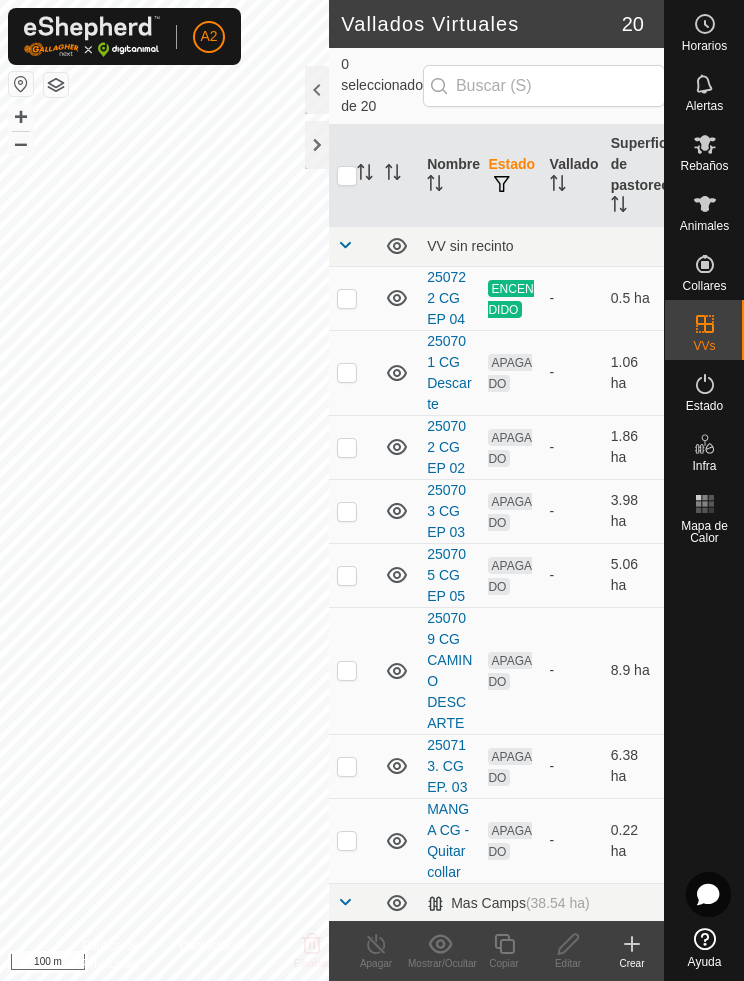 click at bounding box center (347, 299) 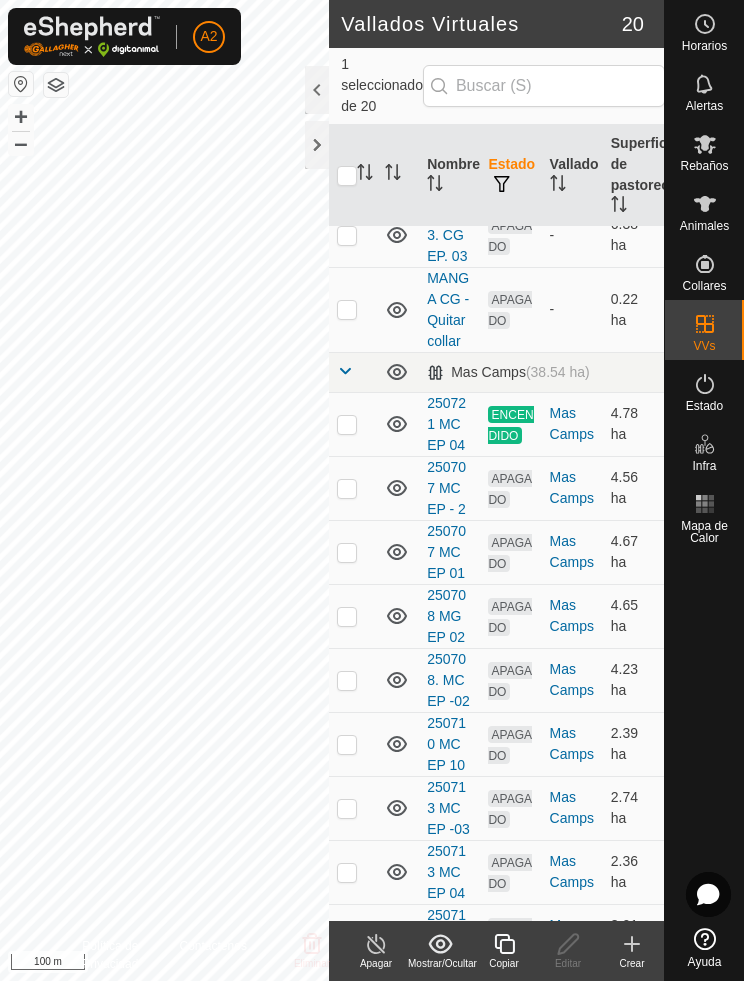 scroll, scrollTop: 533, scrollLeft: 0, axis: vertical 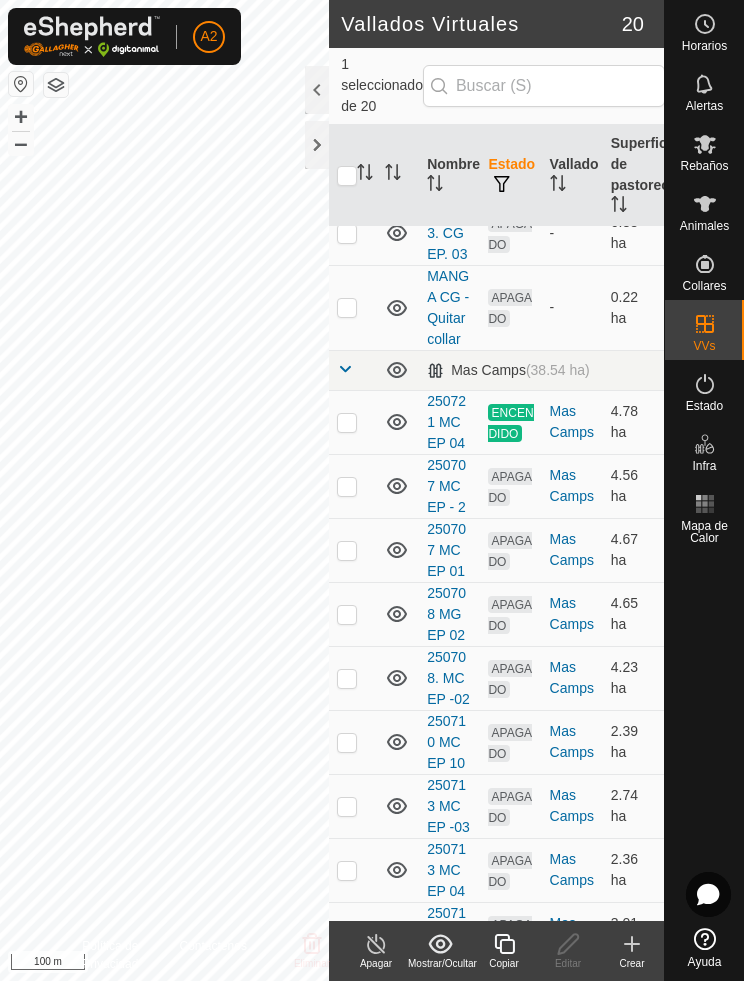 click at bounding box center [353, 422] 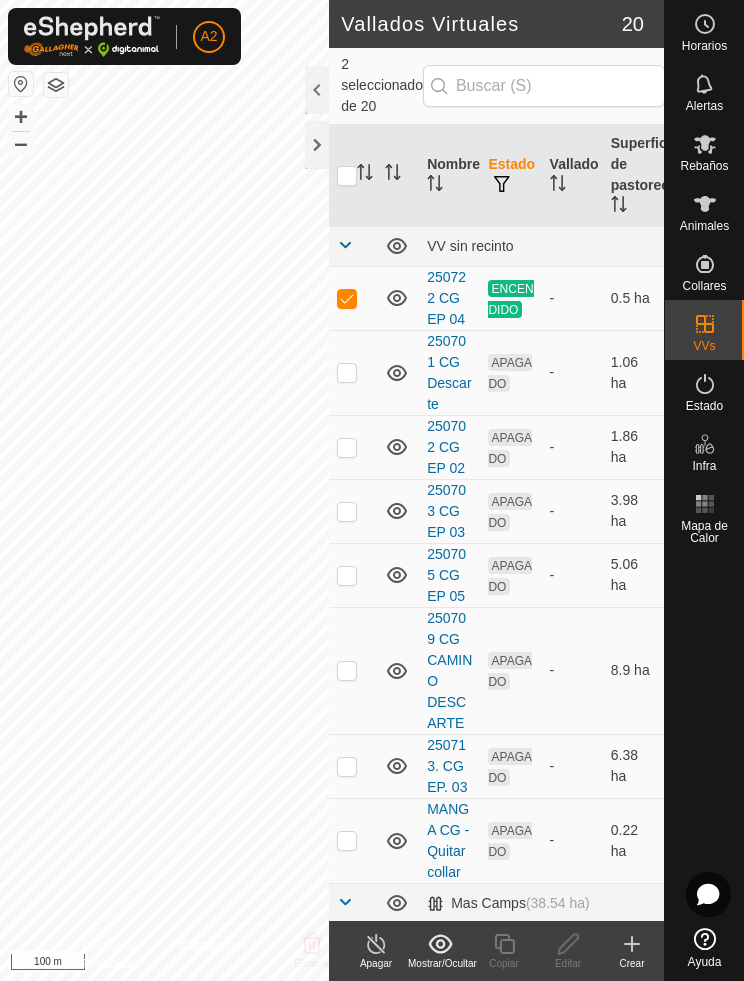 scroll, scrollTop: 0, scrollLeft: 0, axis: both 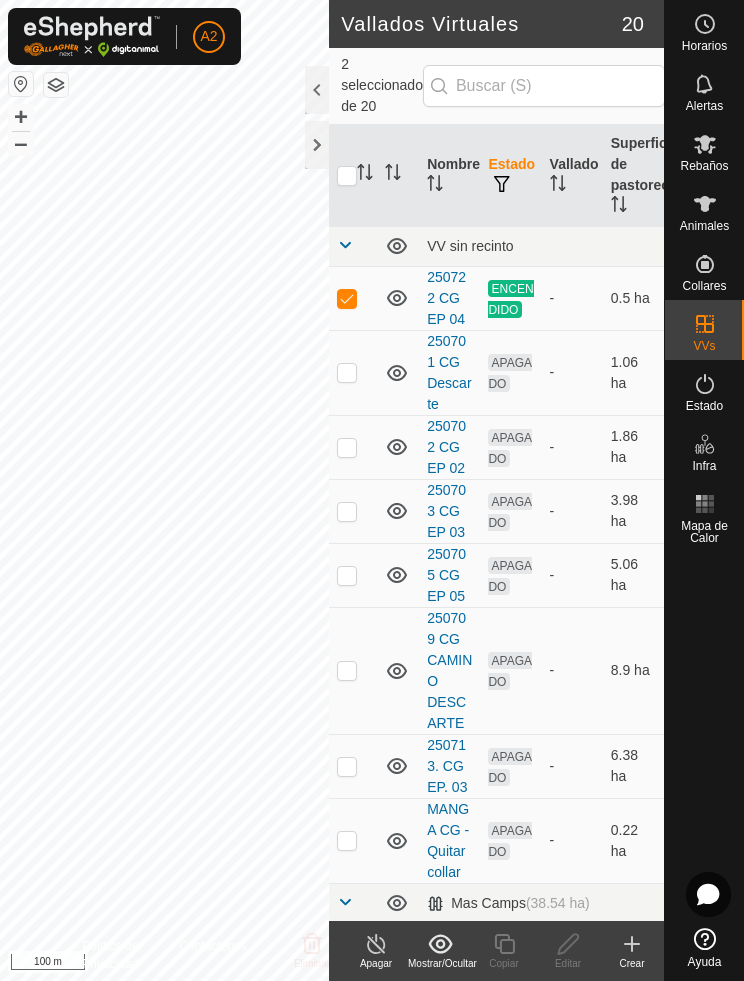 click at bounding box center (347, 299) 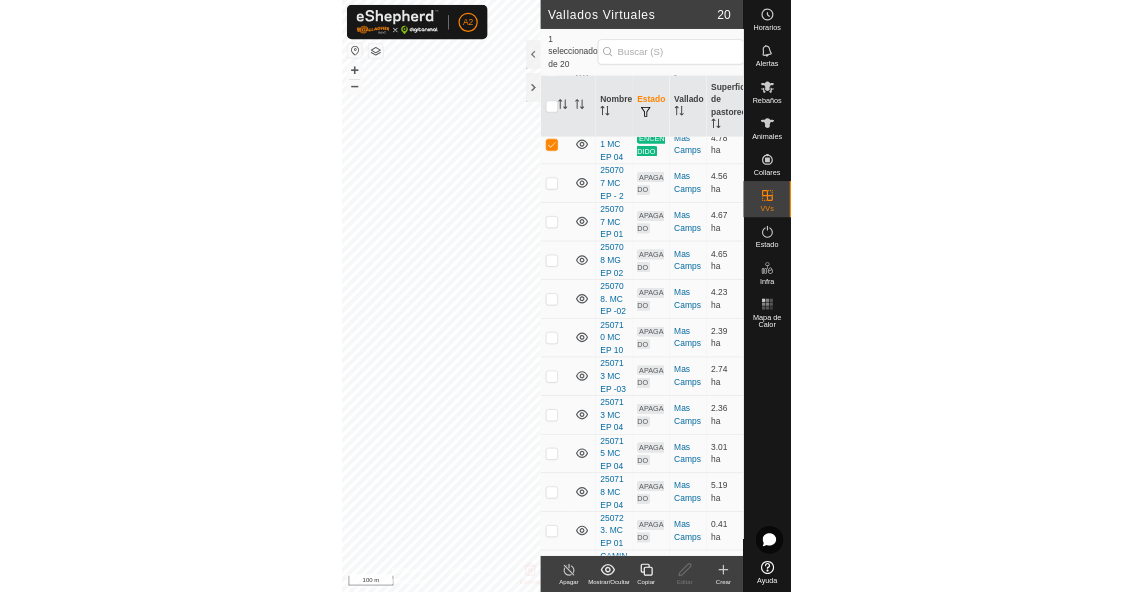 scroll, scrollTop: 712, scrollLeft: 0, axis: vertical 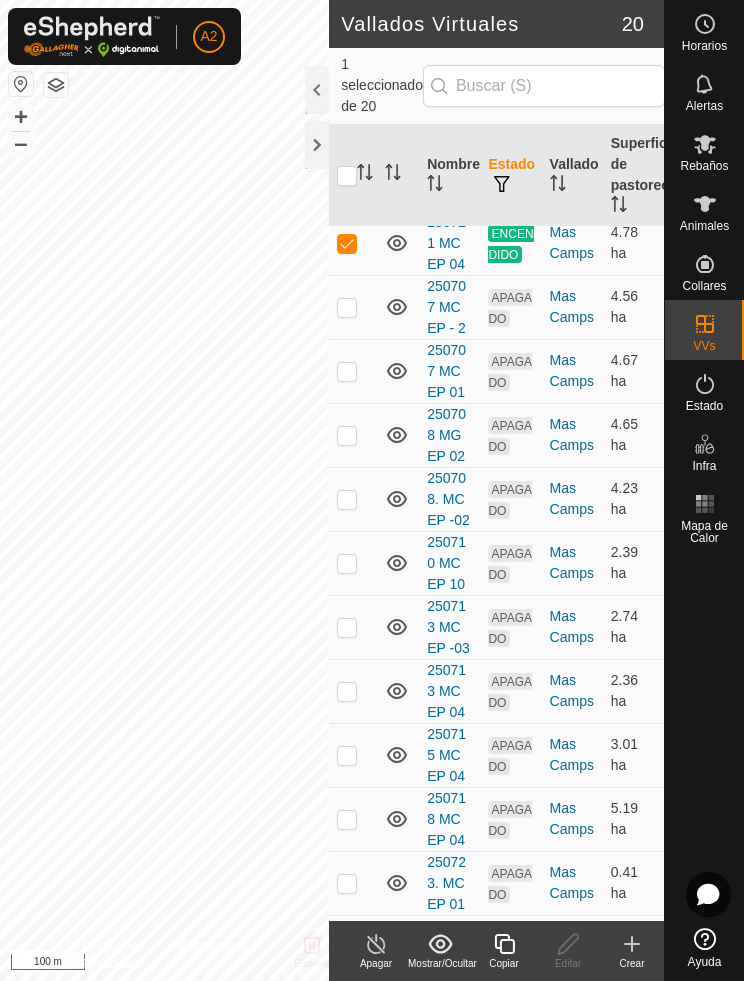 click 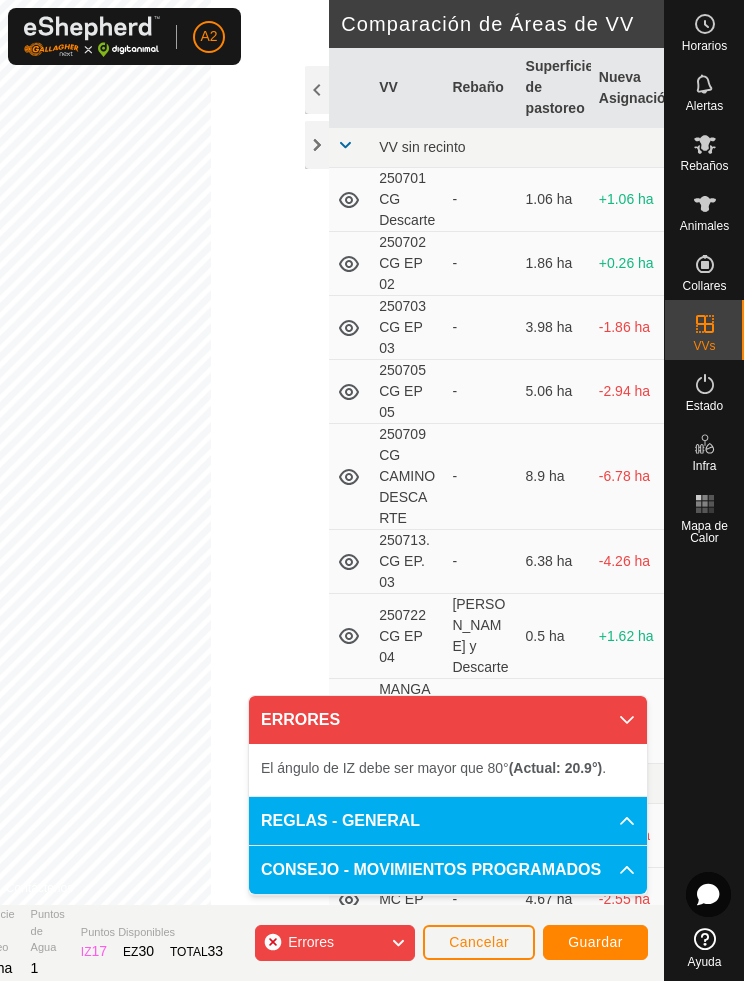 click on "2.12 ha" 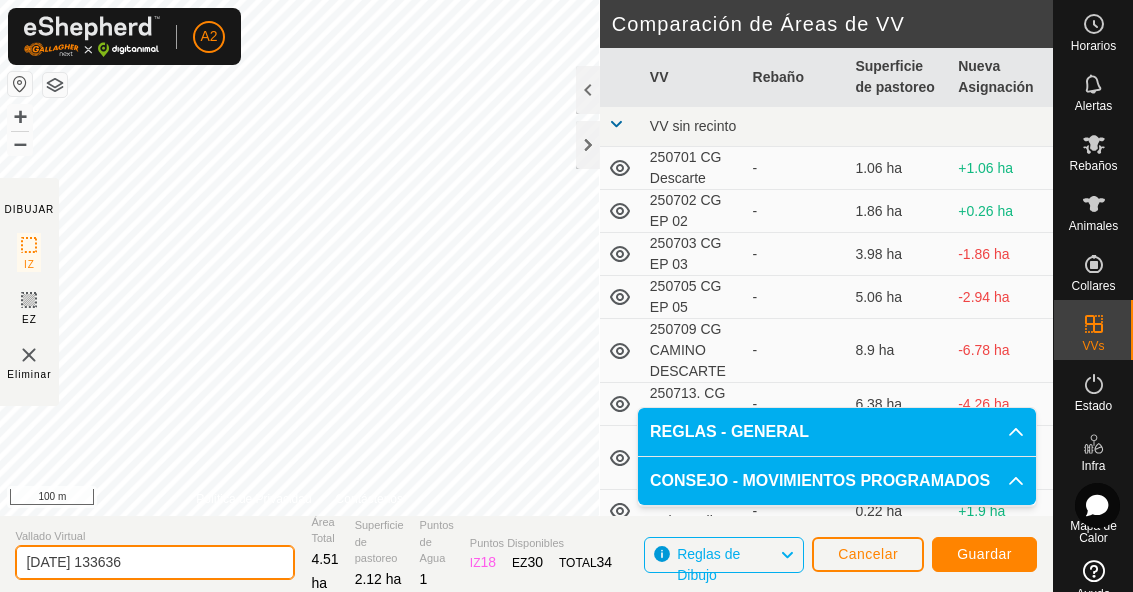 click on "2025-07-23 133636" 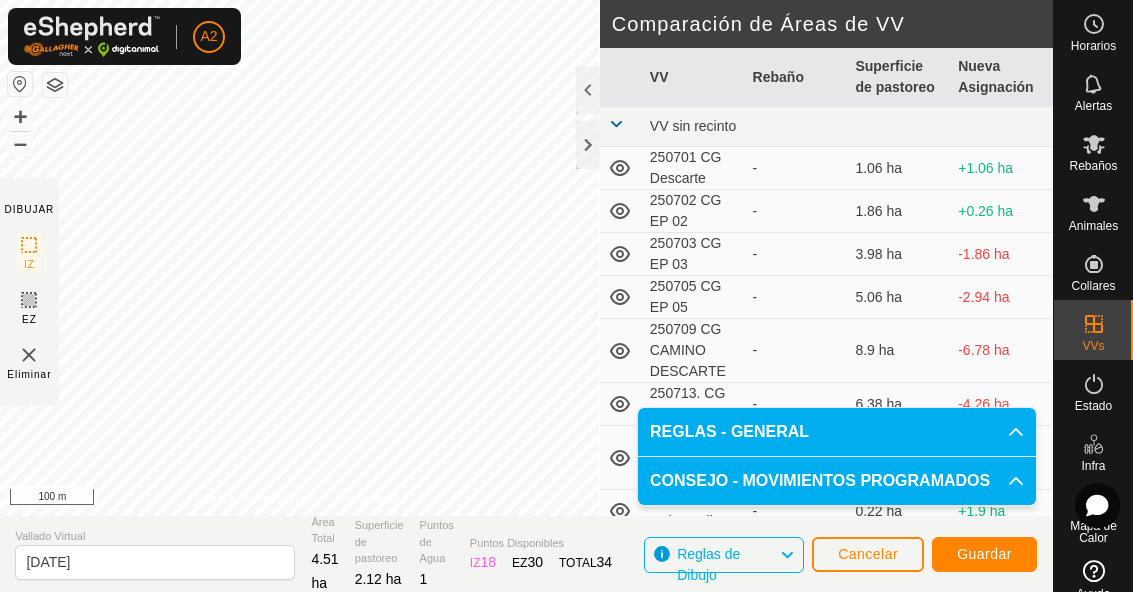 click on "250701 CG Descarte" at bounding box center (693, 168) 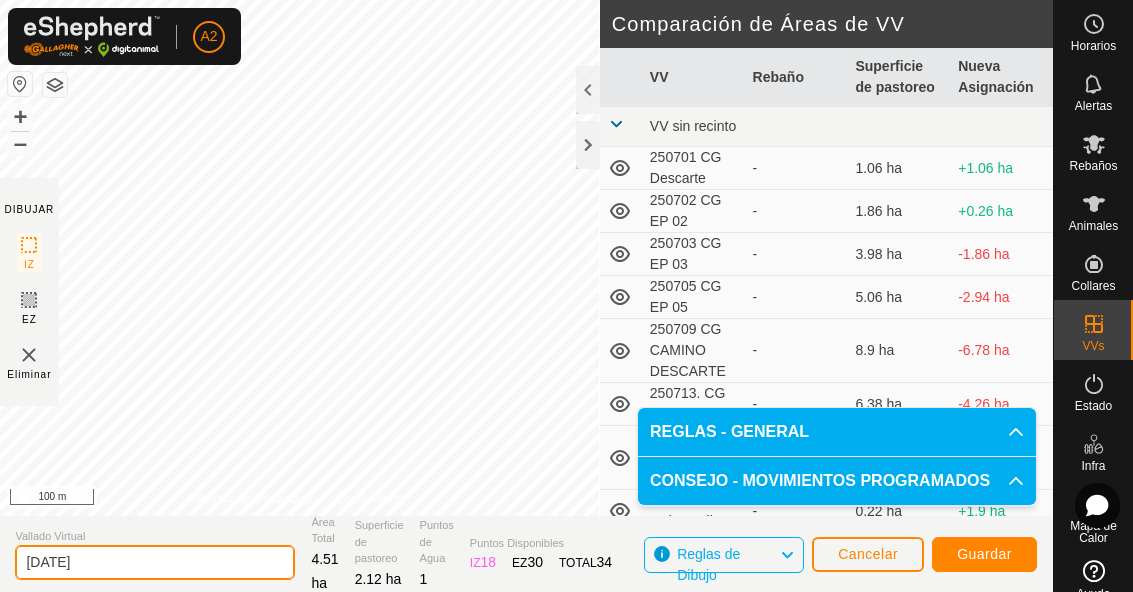 click on "2025-07-23" 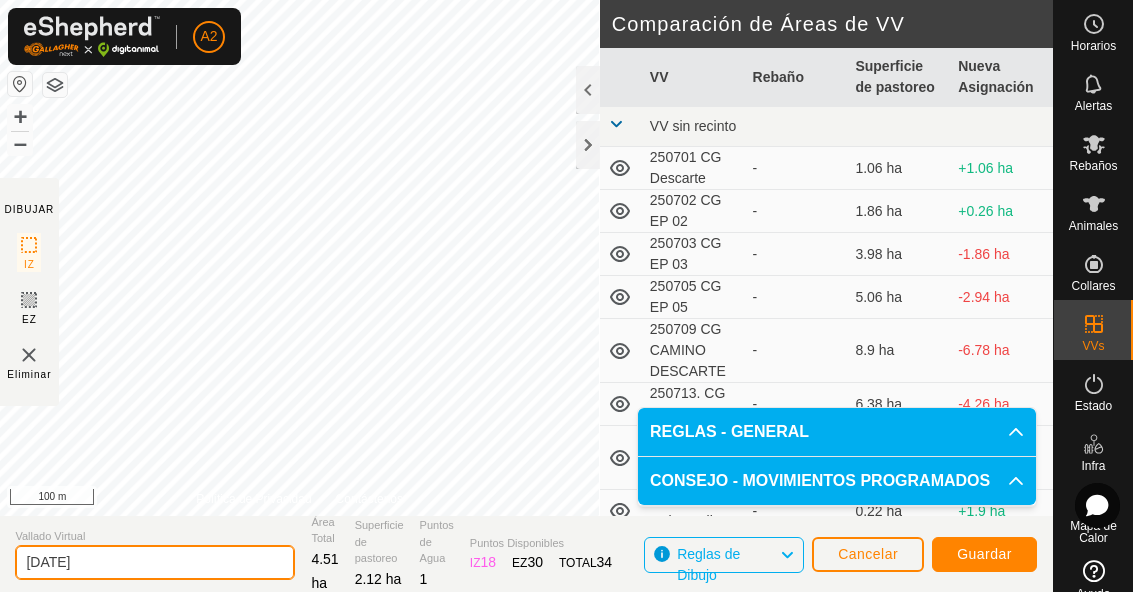 click on "2025-07-23" 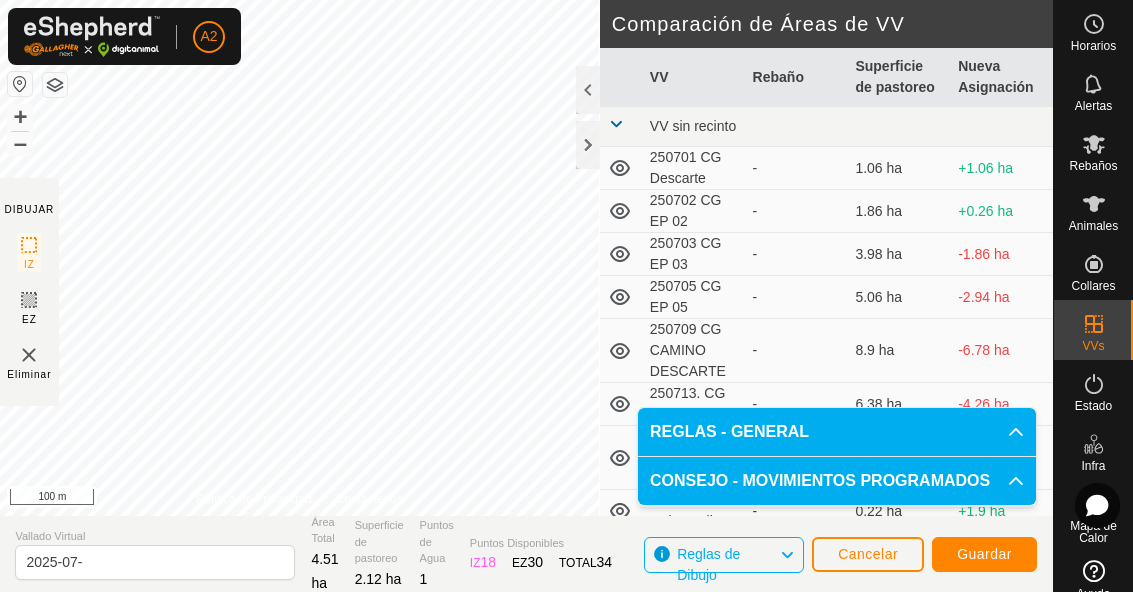 click on "250701 CG Descarte" at bounding box center (693, 168) 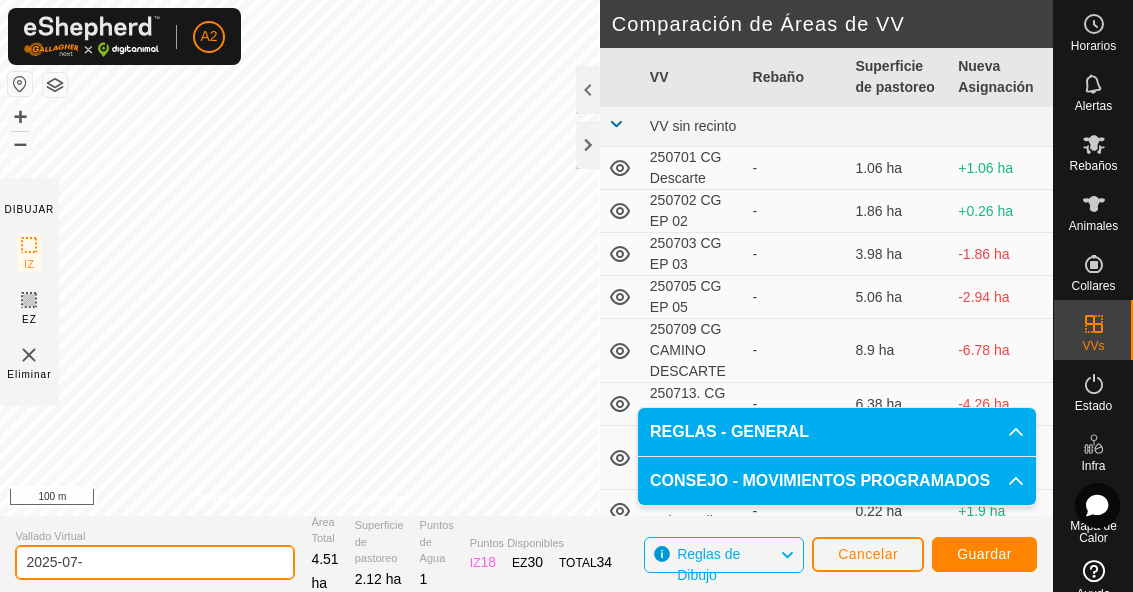 click on "2025-07-" 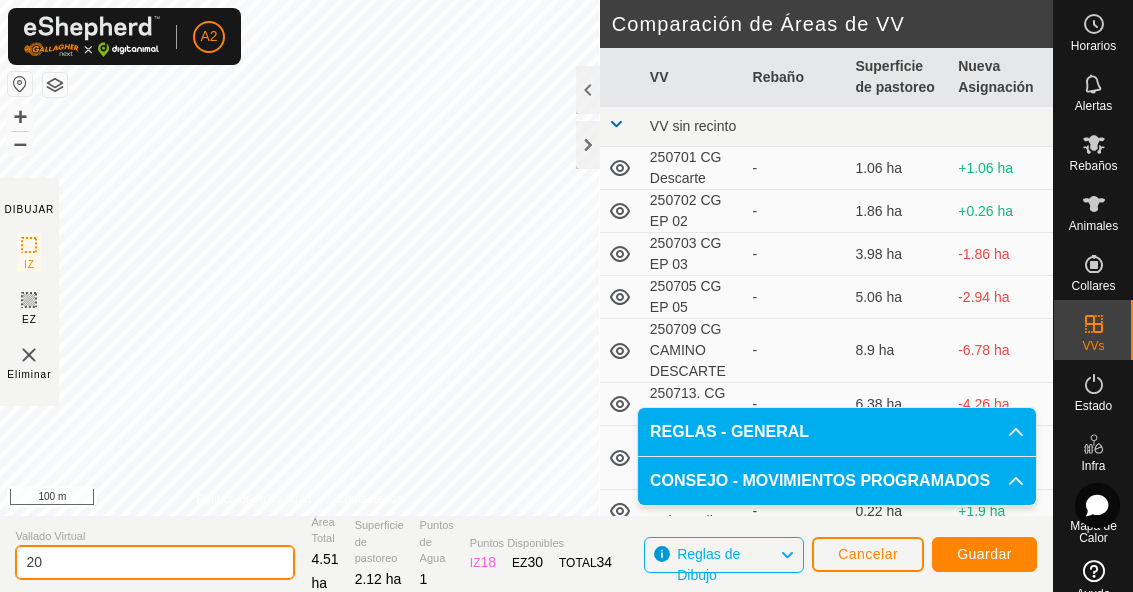 type on "2" 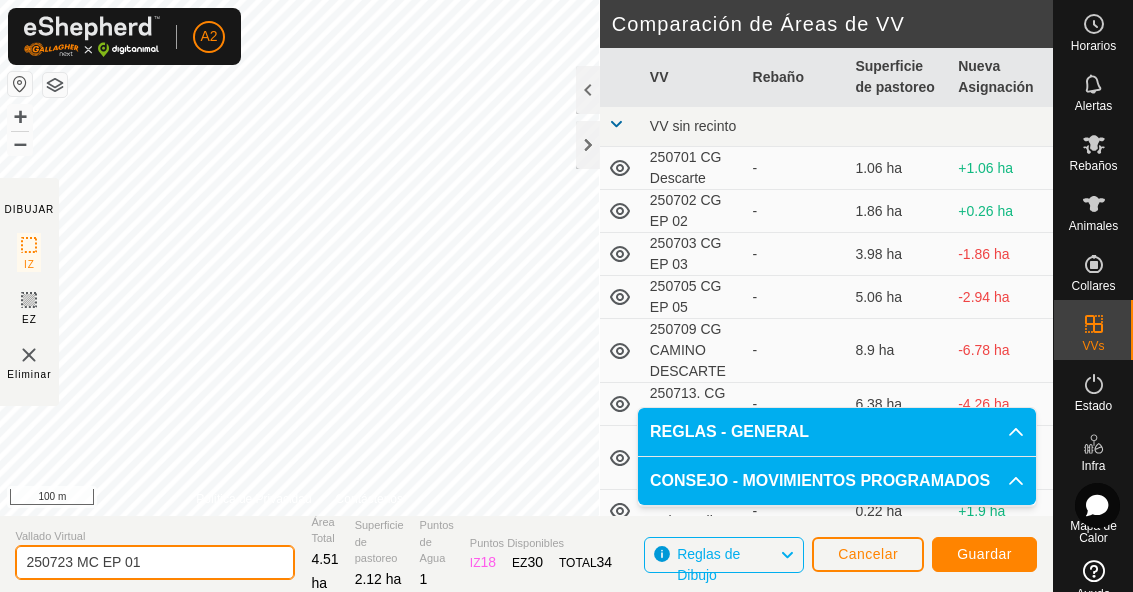 type on "250723 MC EP 01" 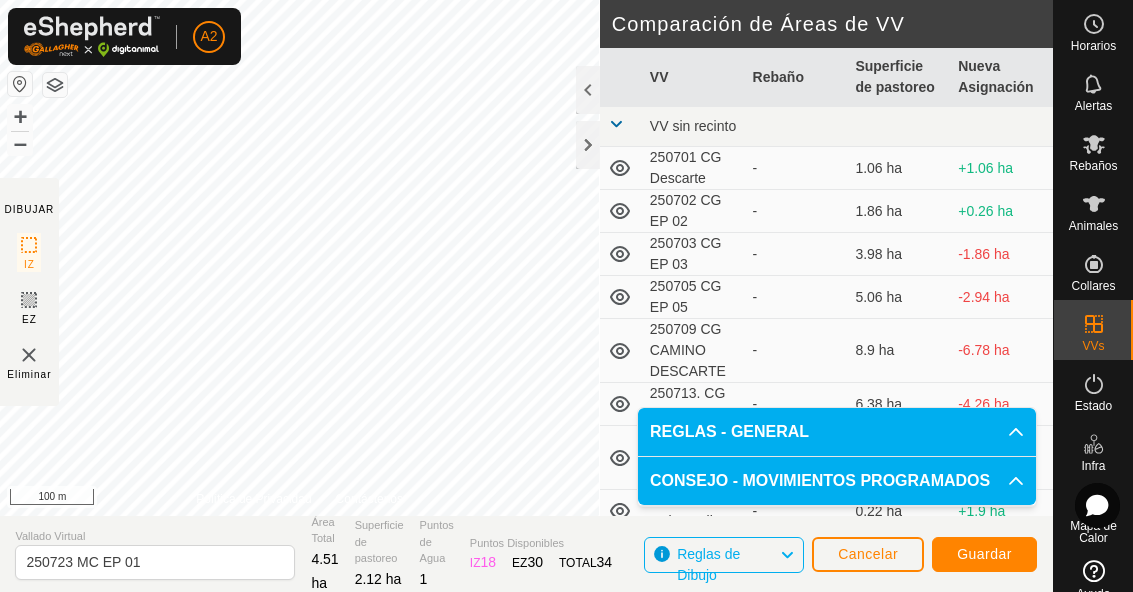 click on "Guardar" 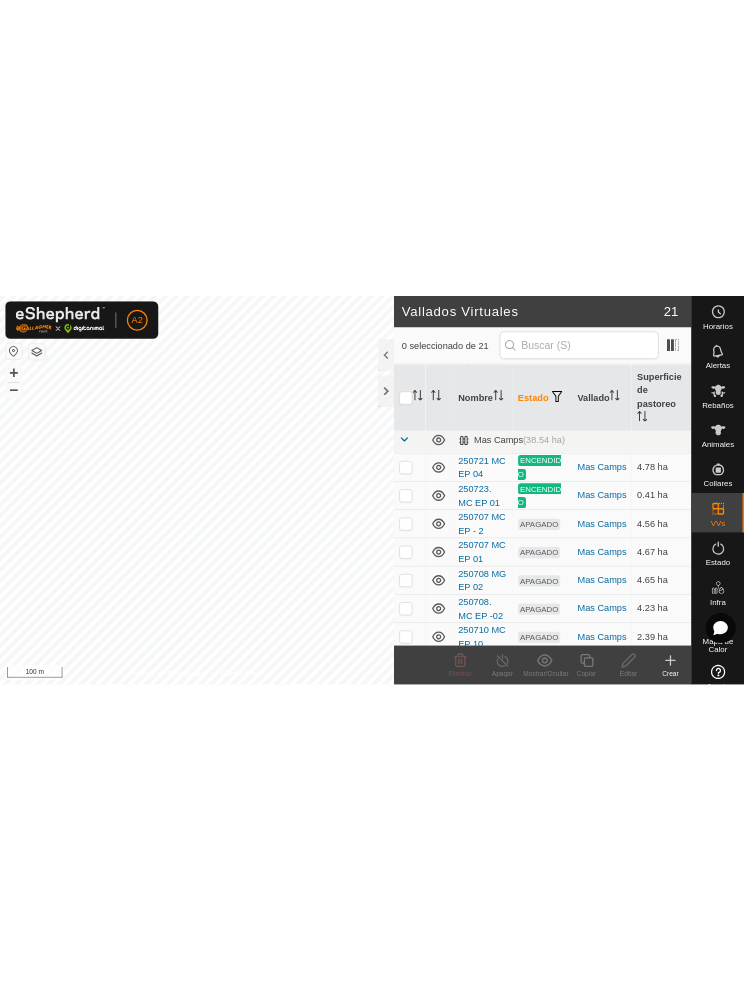 scroll, scrollTop: 425, scrollLeft: 0, axis: vertical 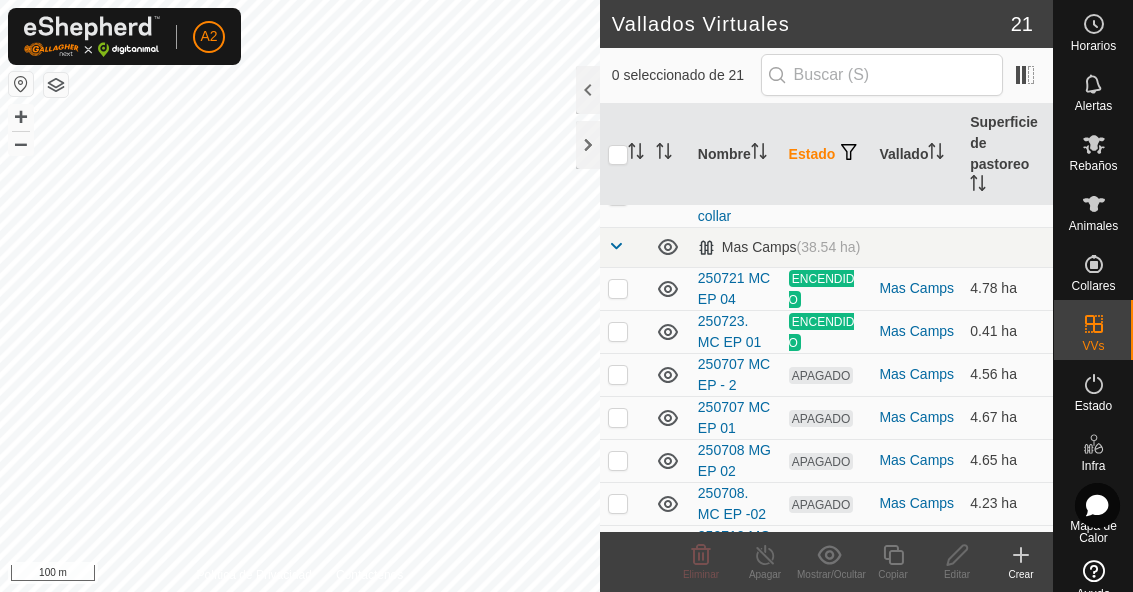 click at bounding box center [618, 332] 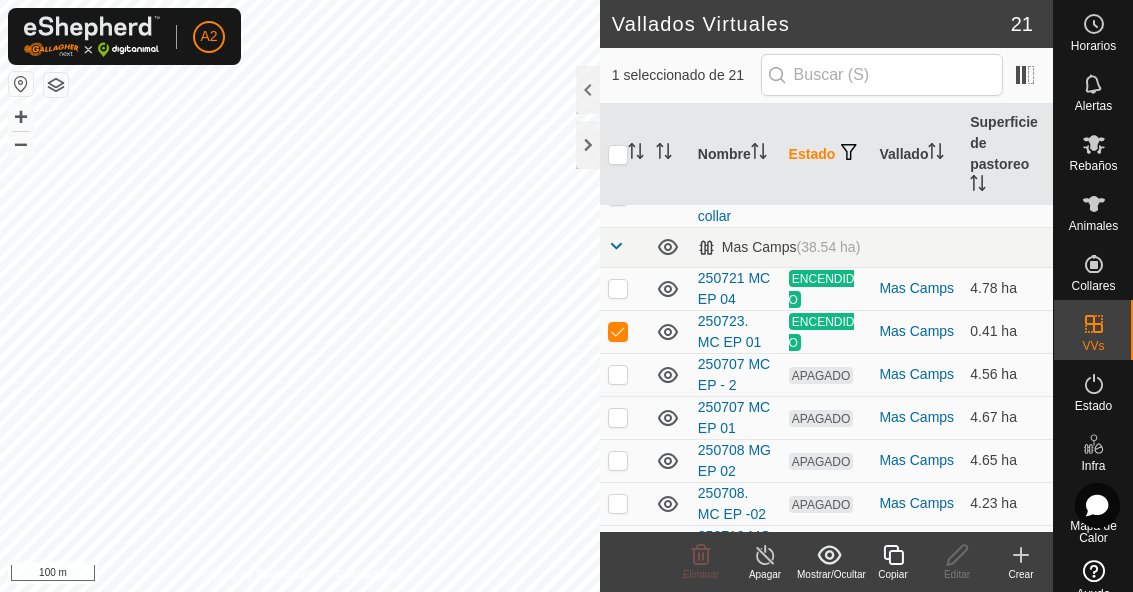 click at bounding box center (618, 332) 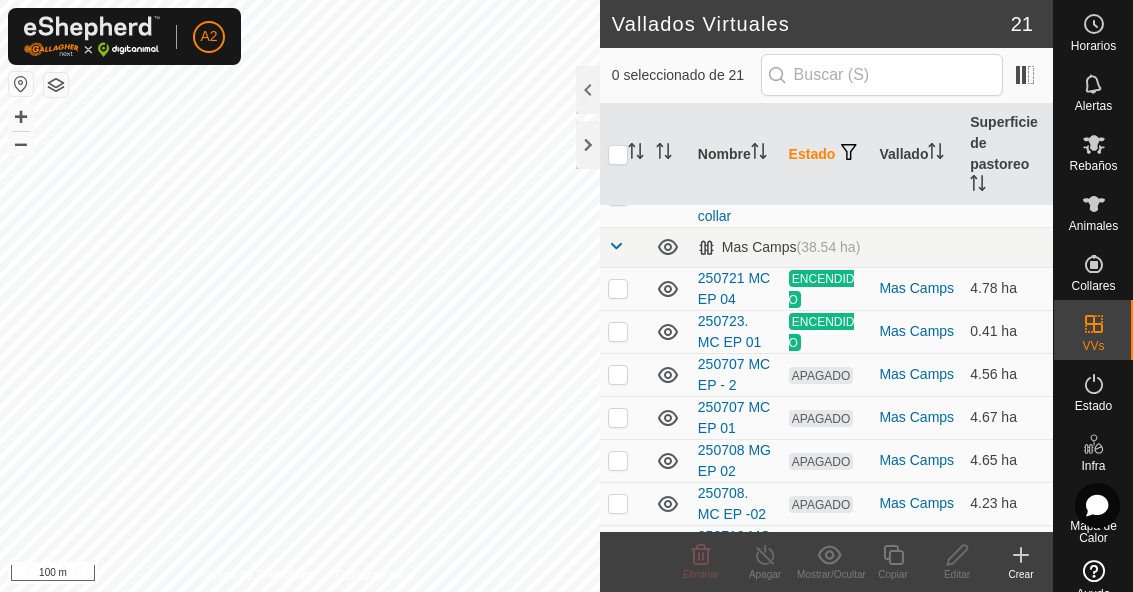 click at bounding box center [618, 332] 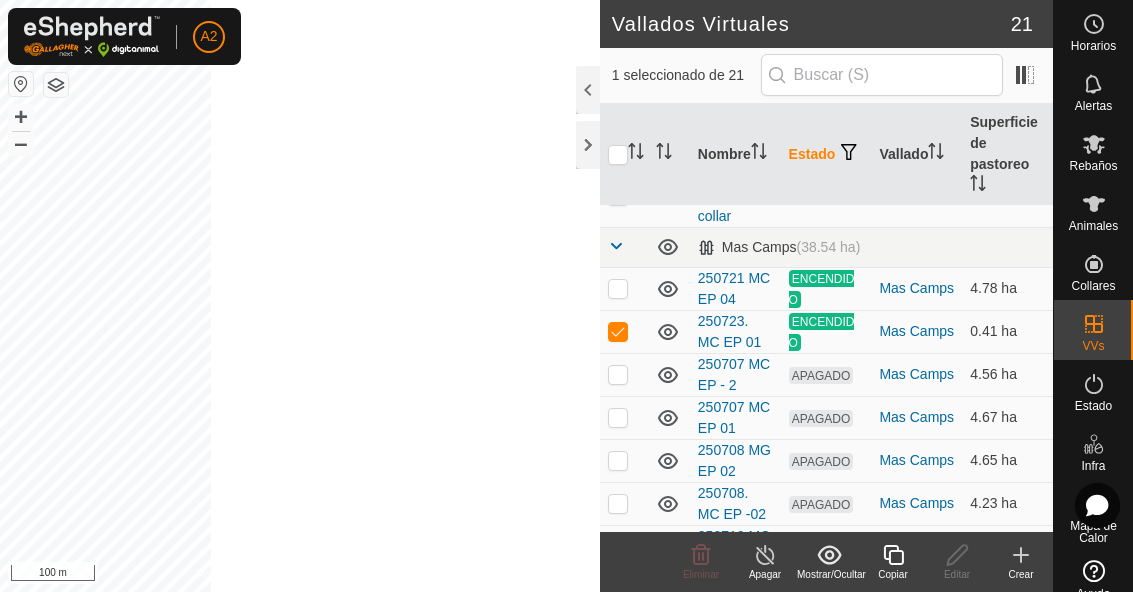 scroll, scrollTop: 327, scrollLeft: 0, axis: vertical 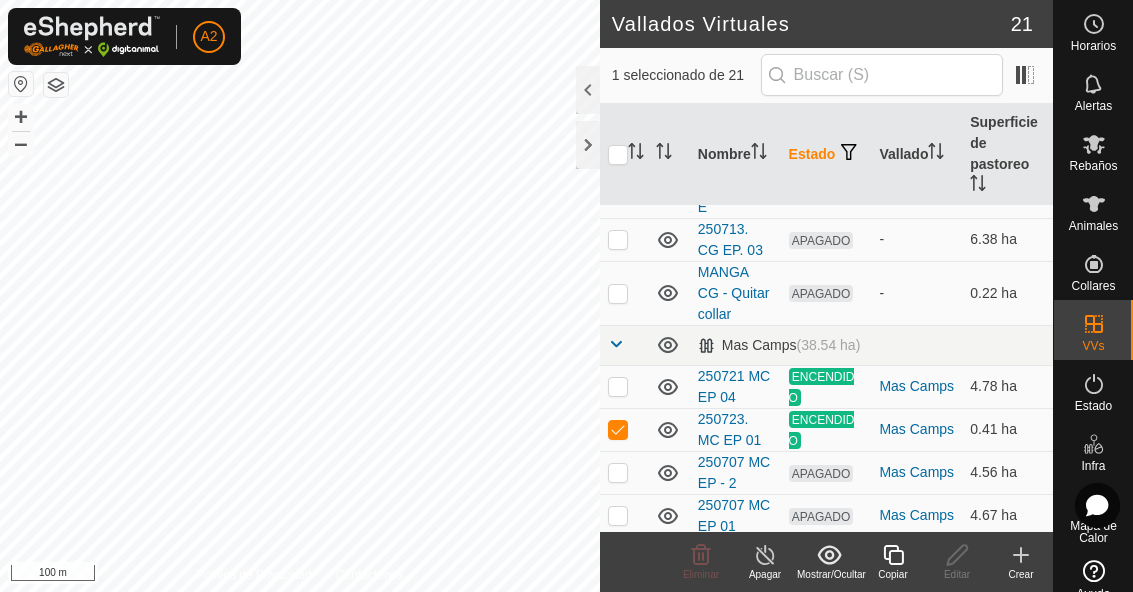 click at bounding box center (618, 430) 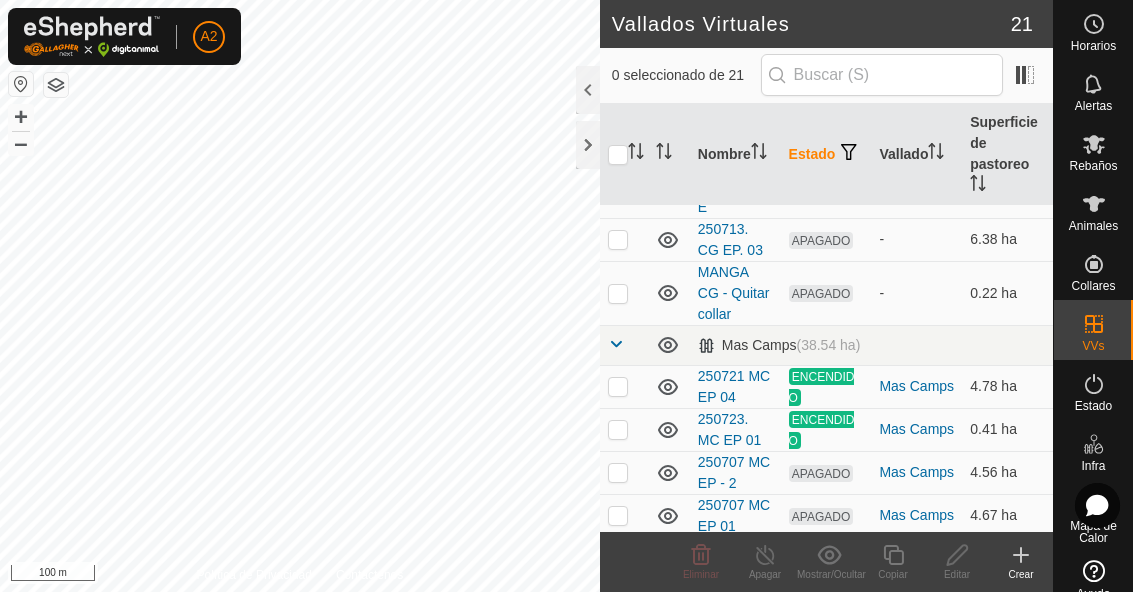 click at bounding box center [618, 387] 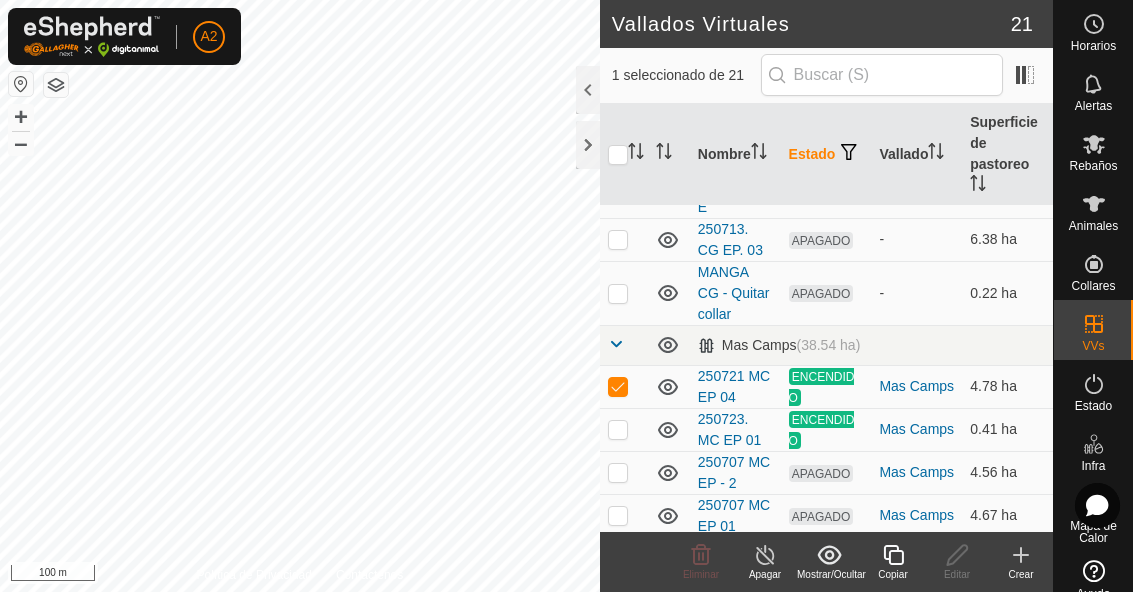 click at bounding box center [618, 430] 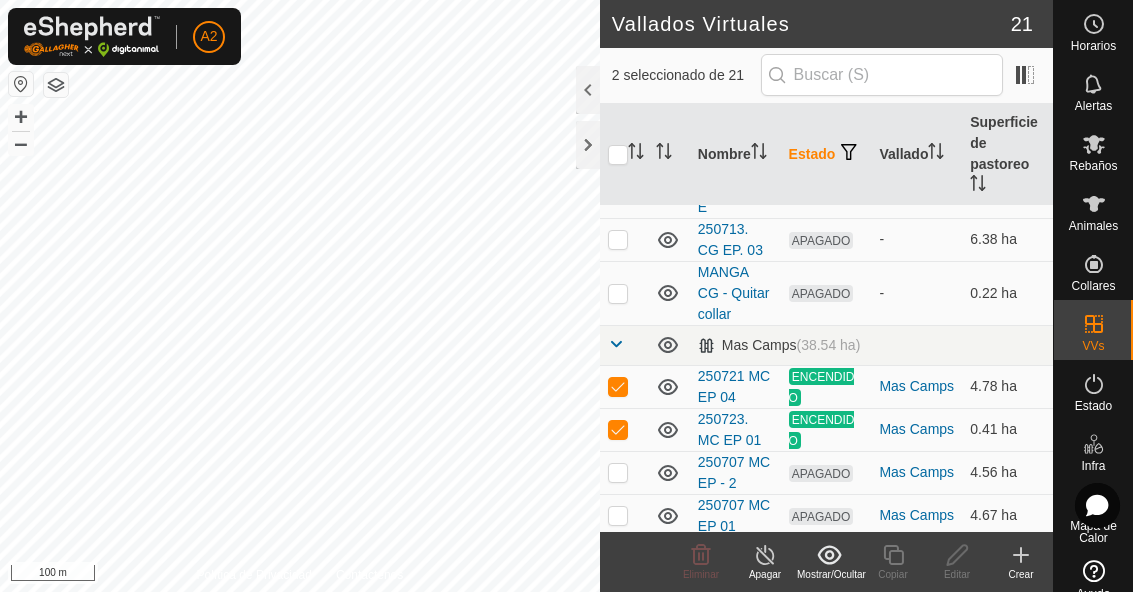 click at bounding box center (618, 387) 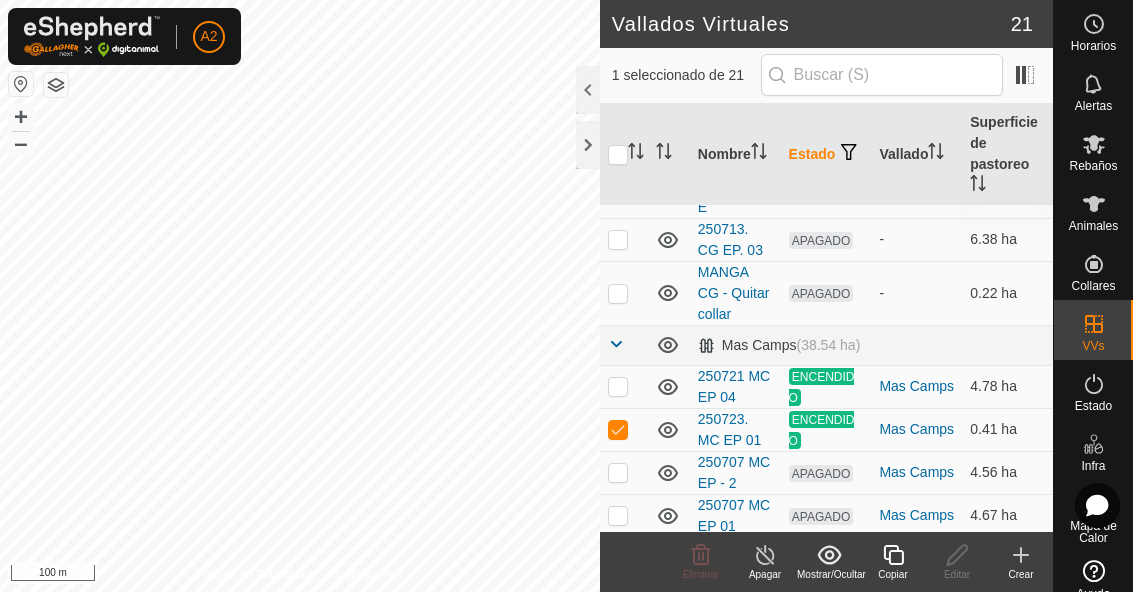 click 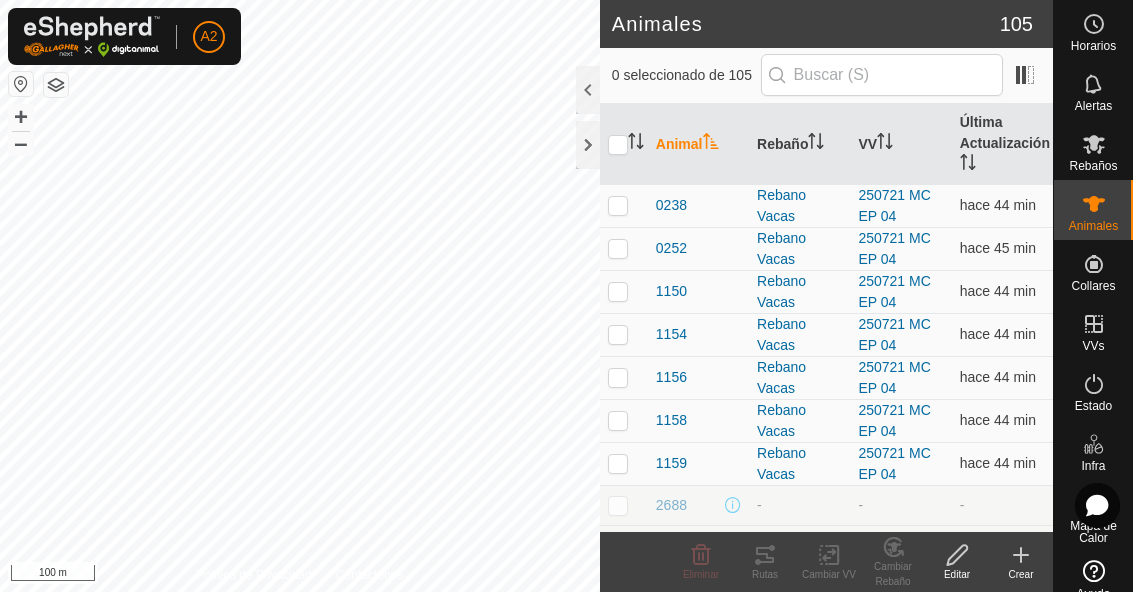 click 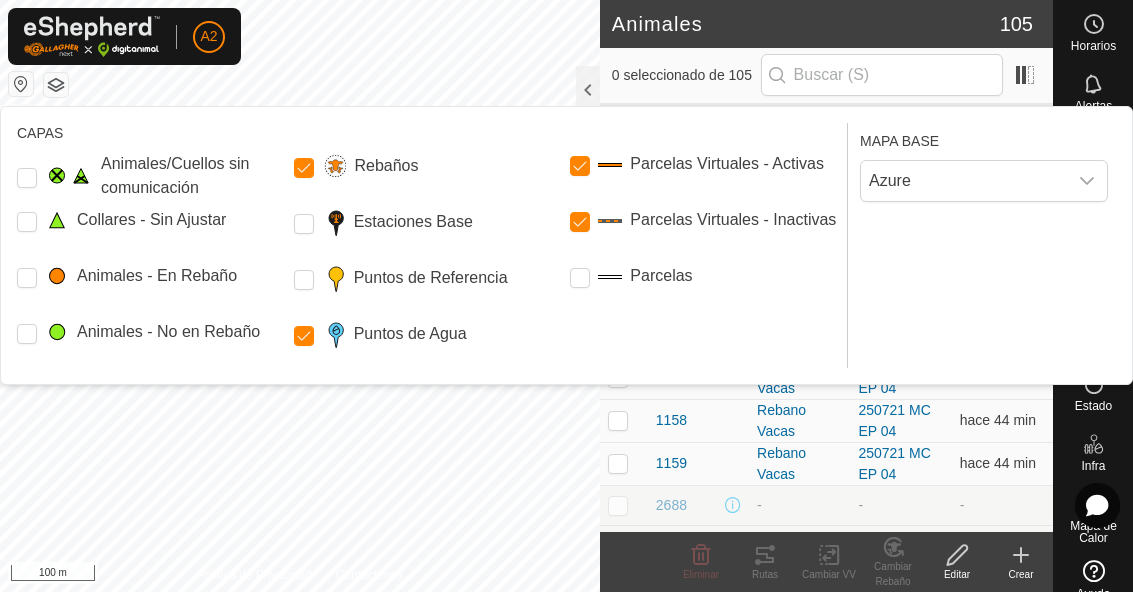 click on "Animales/Cuellos sin comunicación  Collares - Sin Ajustar  Animales - En Rebaño  Animales - No en Rebaño  Rebaños  Estaciones Base  Puntos de Referencia  Puntos de Agua  Parcelas Virtuales - Activas  Parcelas Virtuales - Inactivas  Parcelas" at bounding box center [428, 260] 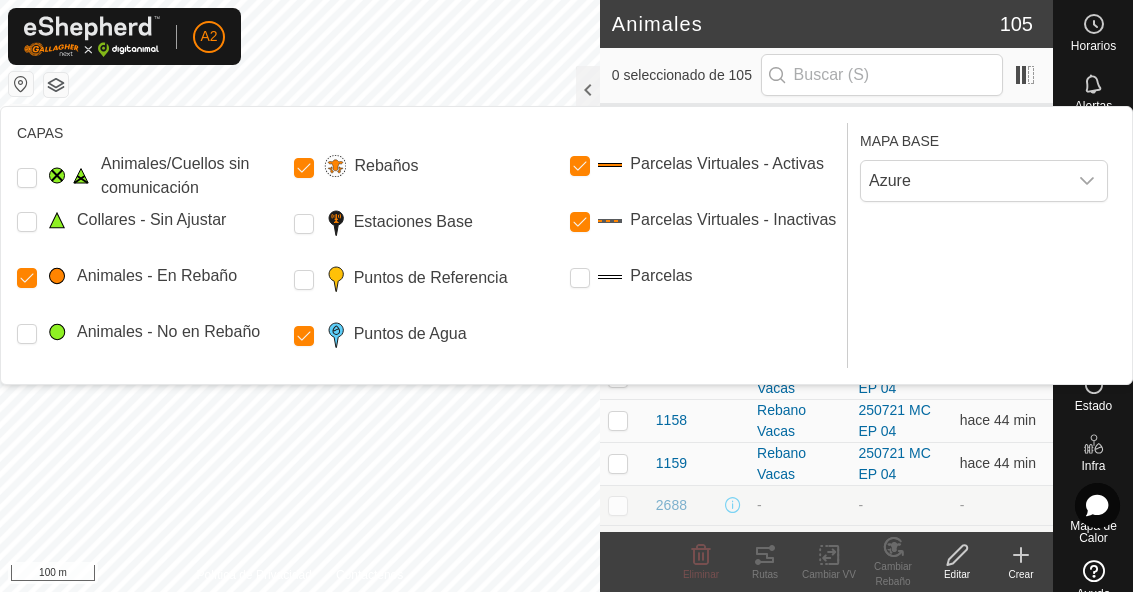 click on "CAPAS  Animales/Cuellos sin comunicación  Collares - Sin Ajustar  Animales - En Rebaño  Animales - No en Rebaño  Rebaños  Estaciones Base  Puntos de Referencia  Puntos de Agua  Parcelas Virtuales - Activas  Parcelas Virtuales - Inactivas  Parcelas MAPA BASE Azure" at bounding box center [566, 245] 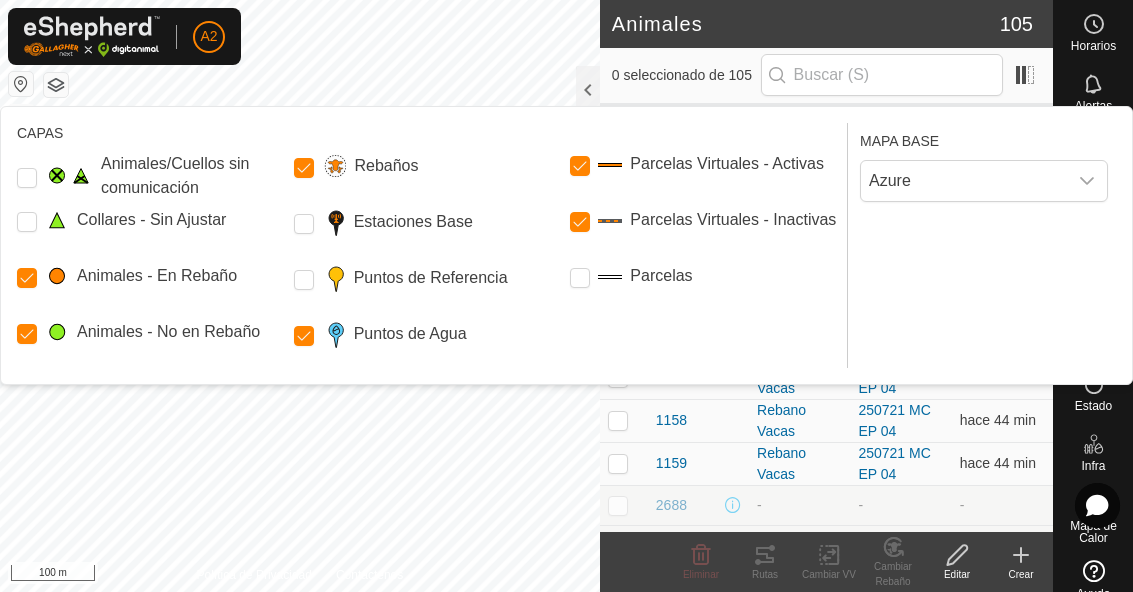 click on "CAPAS  Animales/Cuellos sin comunicación  Collares - Sin Ajustar  Animales - En Rebaño  Animales - No en Rebaño  Rebaños  Estaciones Base  Puntos de Referencia  Puntos de Agua  Parcelas Virtuales - Activas  Parcelas Virtuales - Inactivas  Parcelas MAPA BASE Azure" at bounding box center (566, 245) 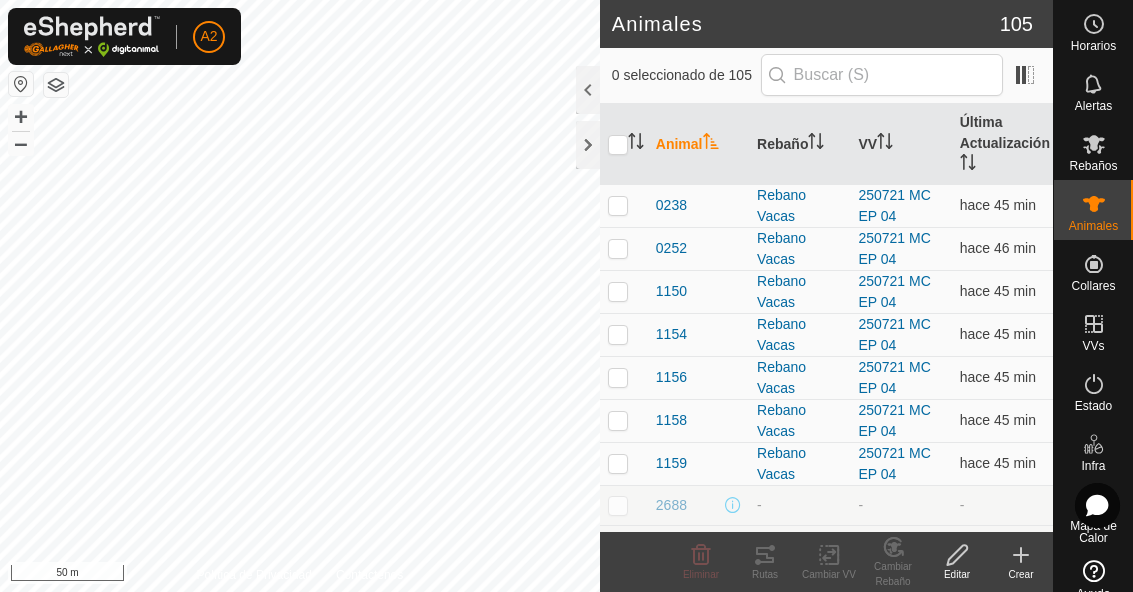 checkbox on "true" 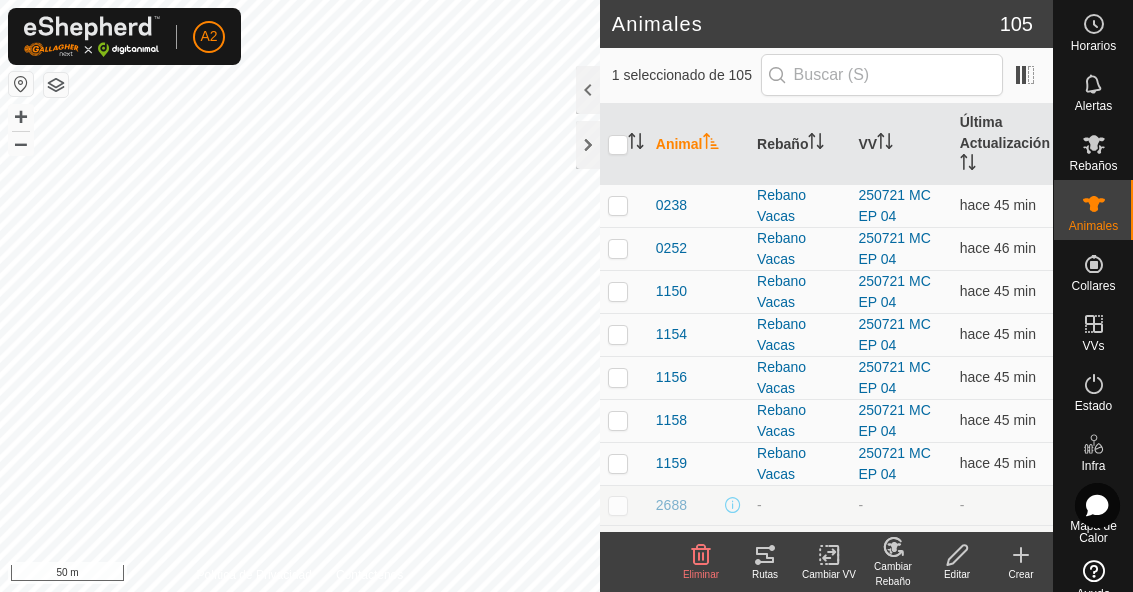 click 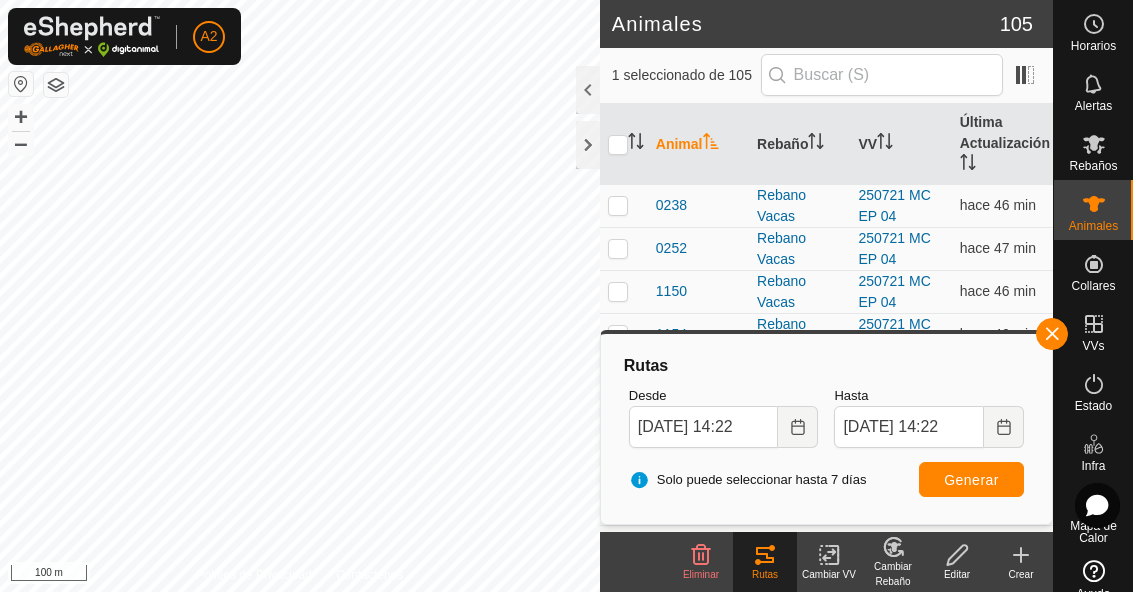 click 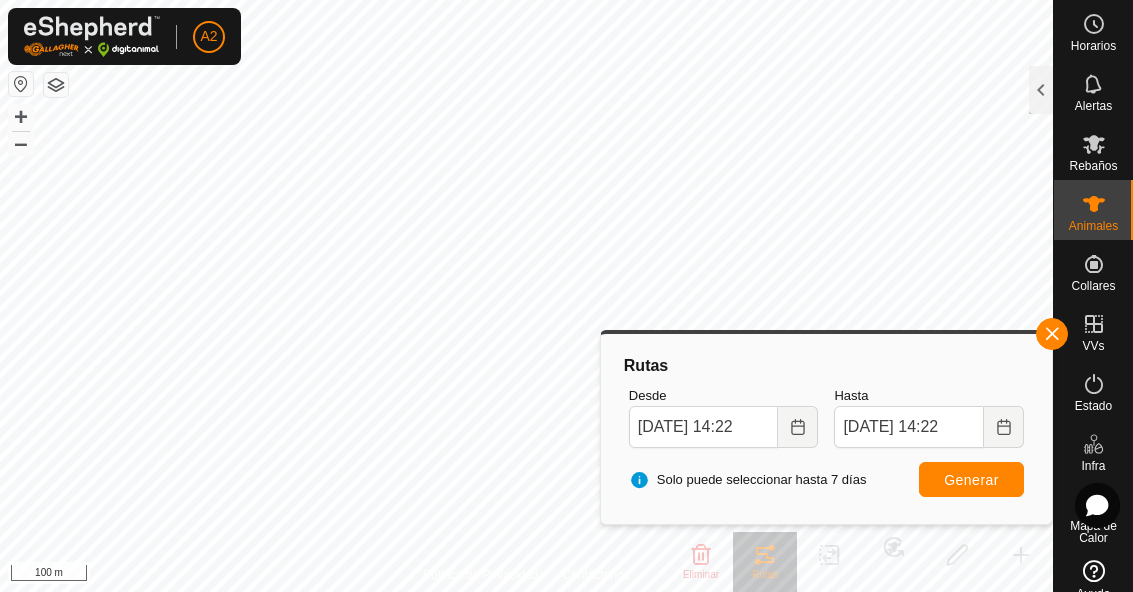 click at bounding box center (1052, 334) 